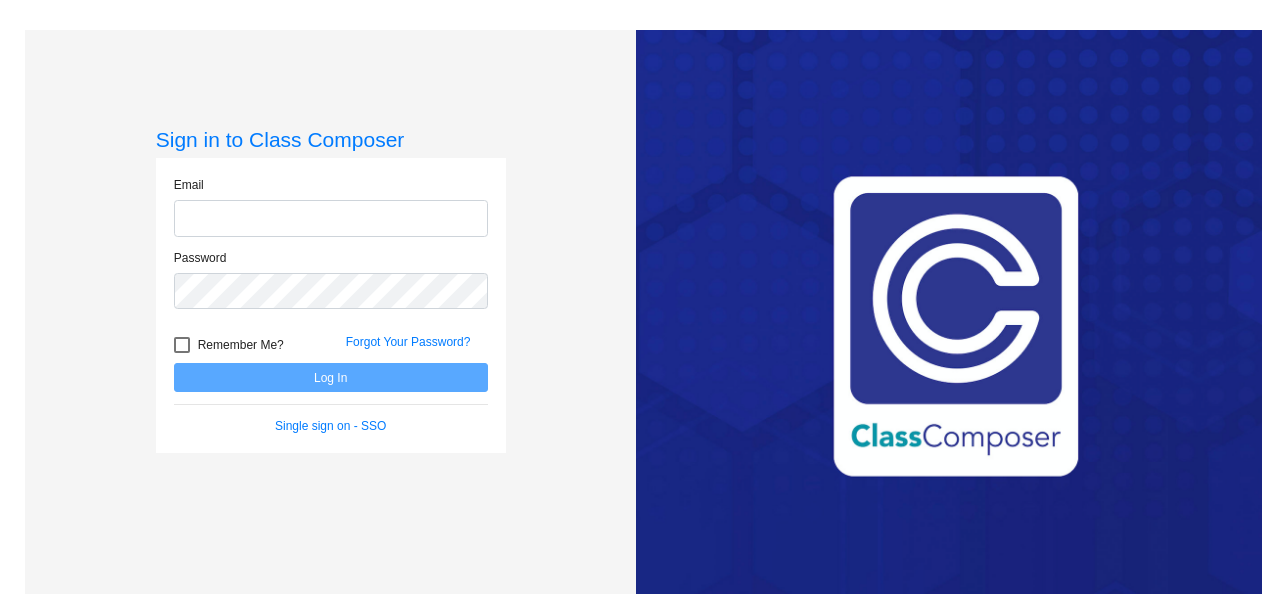 scroll, scrollTop: 0, scrollLeft: 0, axis: both 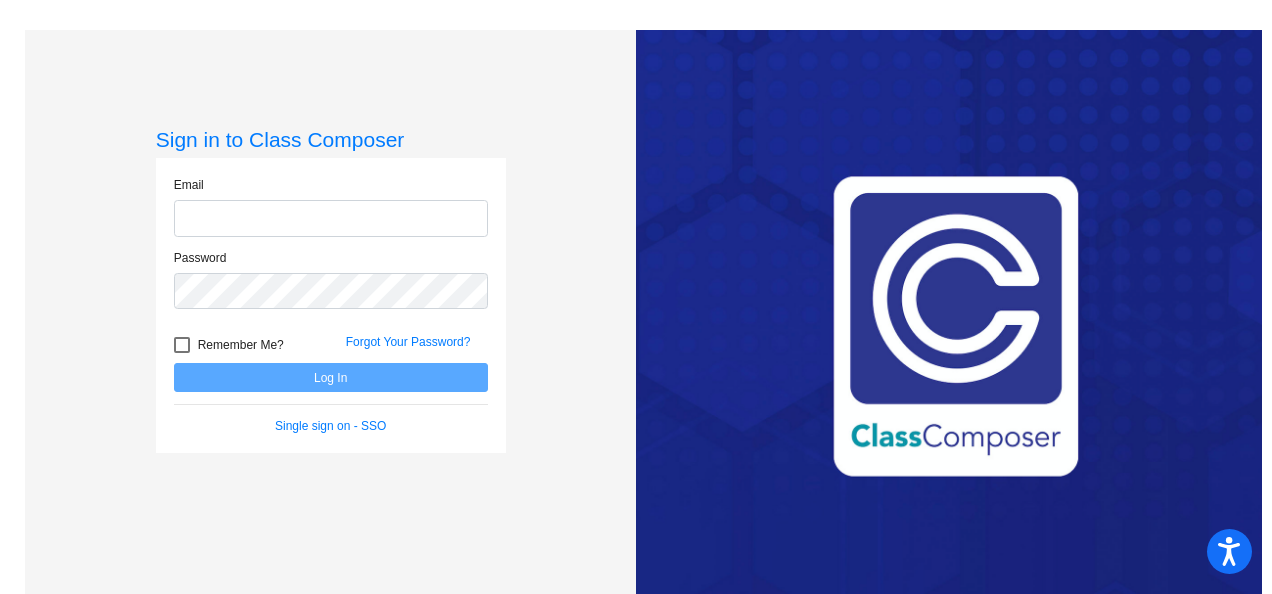 type on "[PERSON_NAME][EMAIL_ADDRESS][PERSON_NAME][DOMAIN_NAME]" 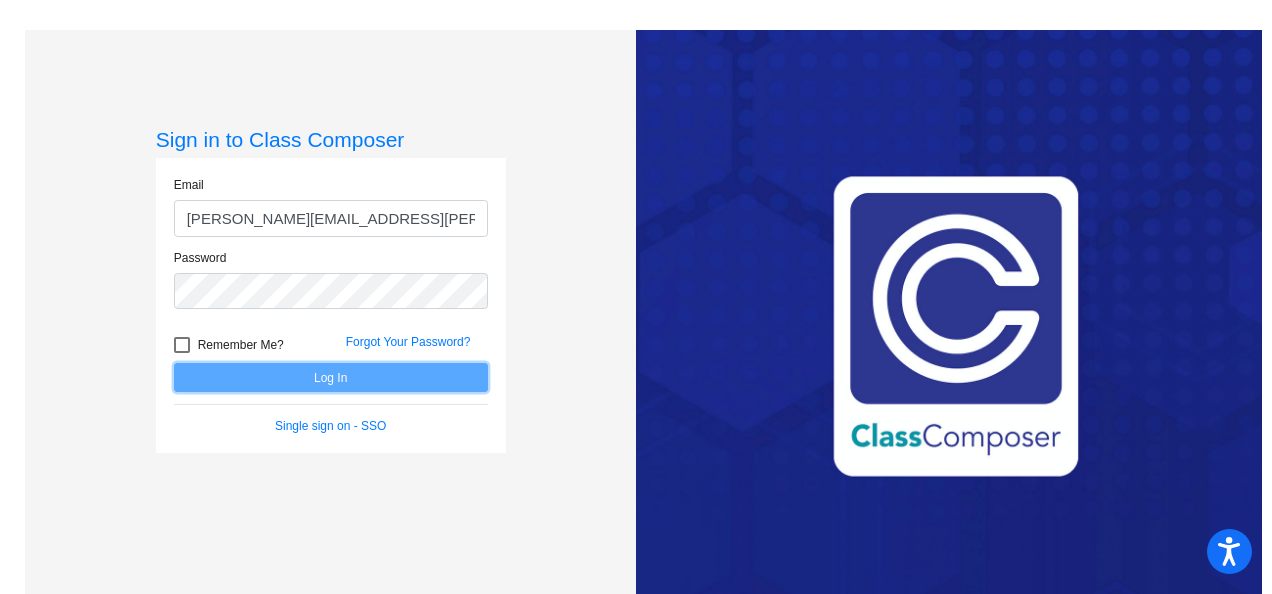 click on "Log In" 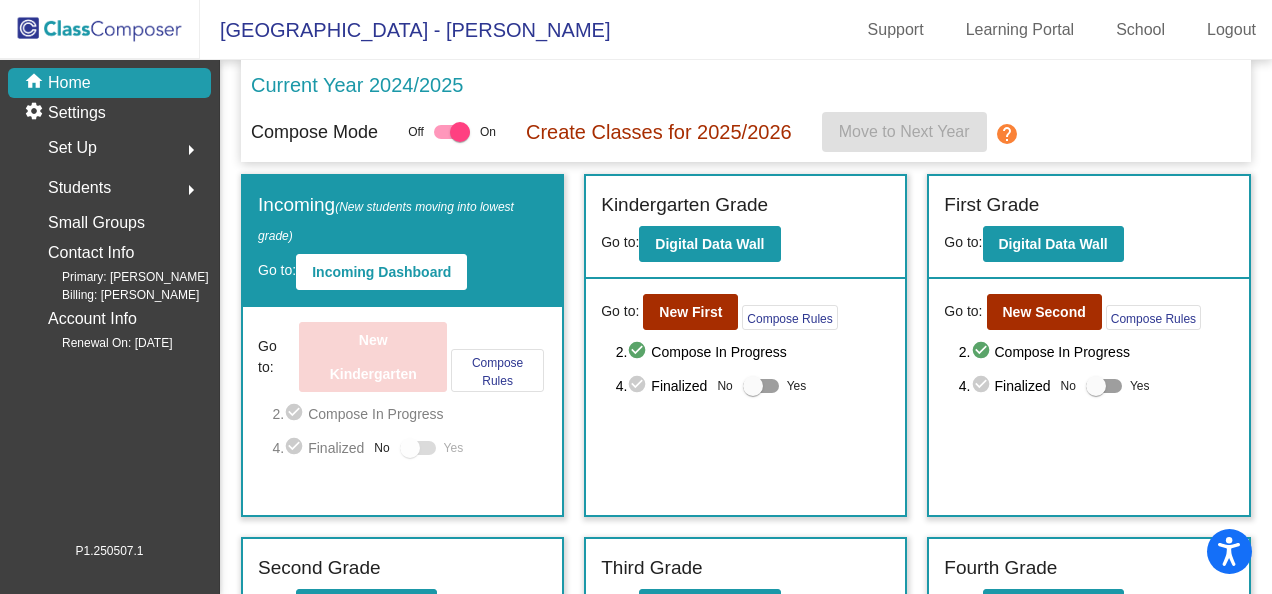 scroll, scrollTop: 300, scrollLeft: 0, axis: vertical 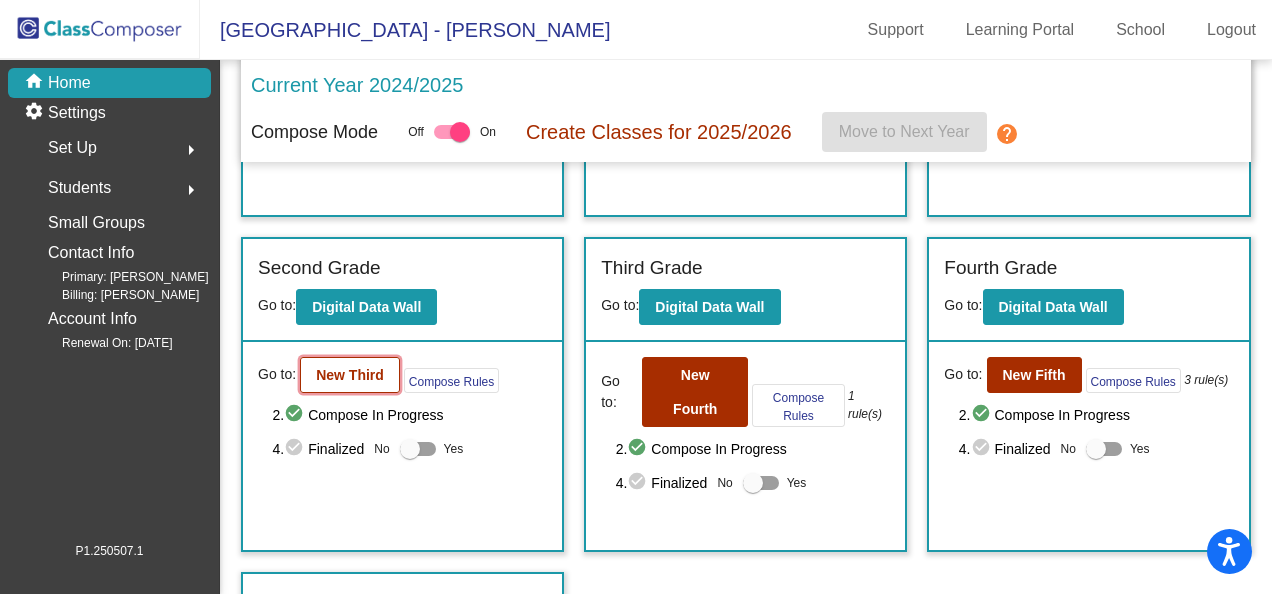 click on "New Third" 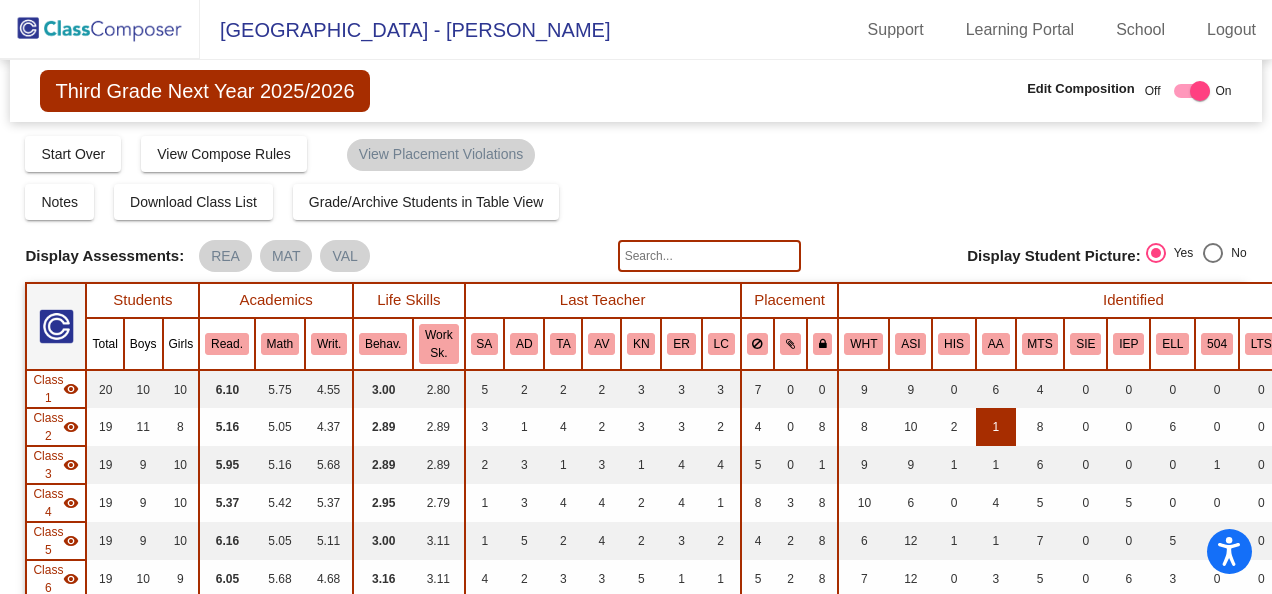 scroll, scrollTop: 500, scrollLeft: 0, axis: vertical 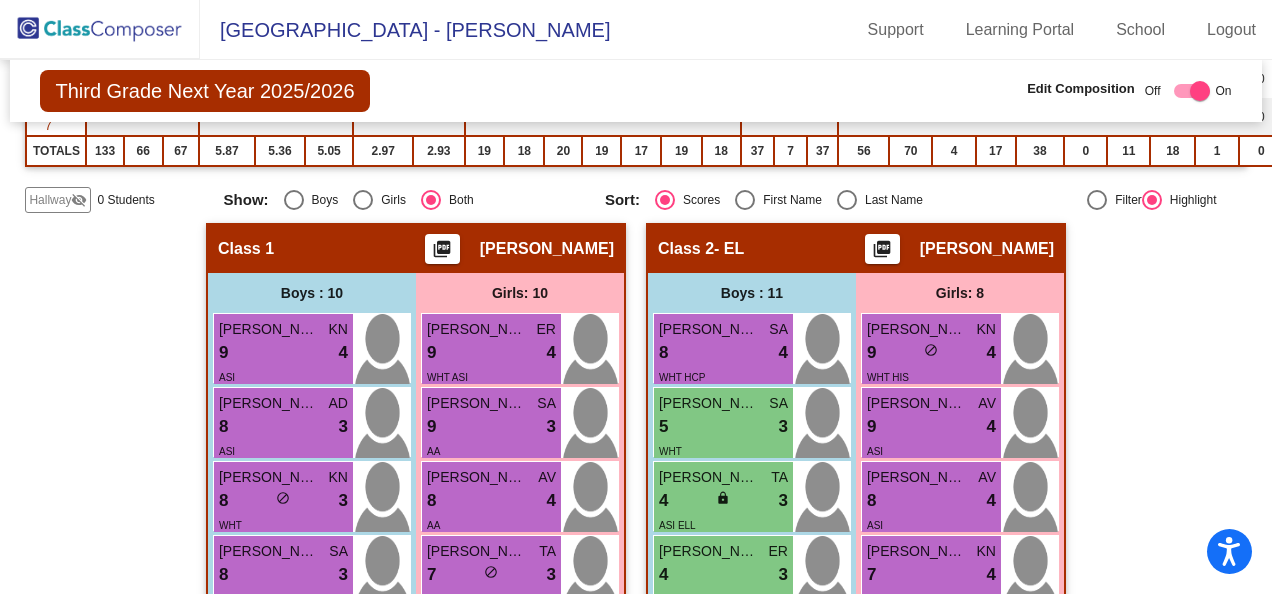 click on "visibility_off" 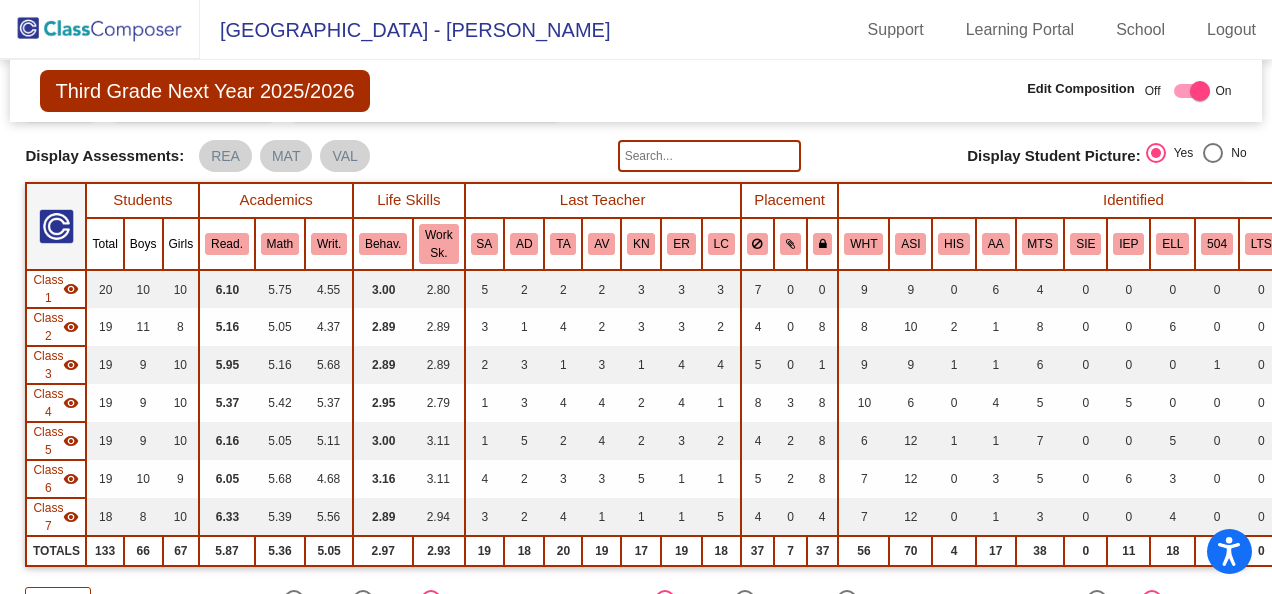 scroll, scrollTop: 0, scrollLeft: 0, axis: both 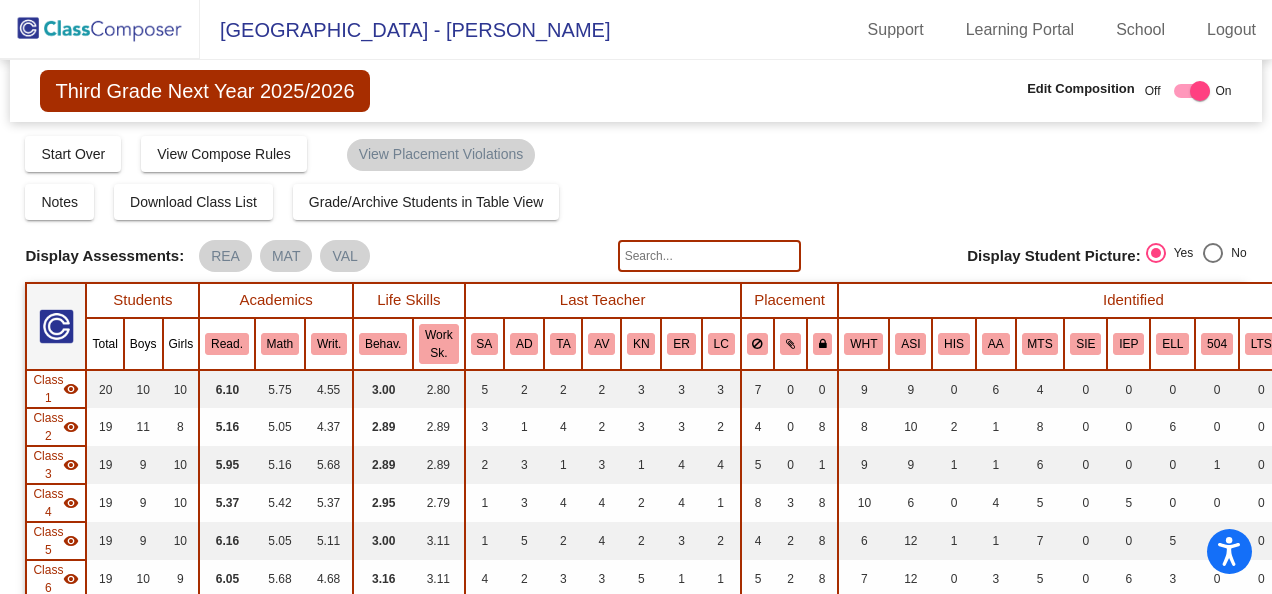 click 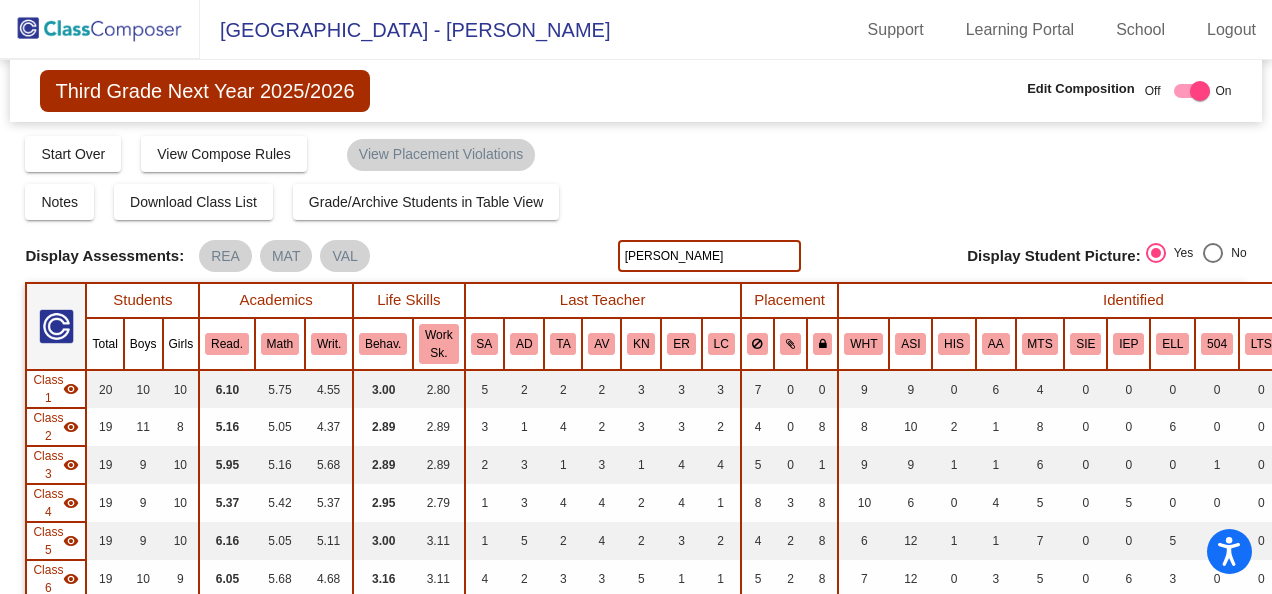 type on "[PERSON_NAME]" 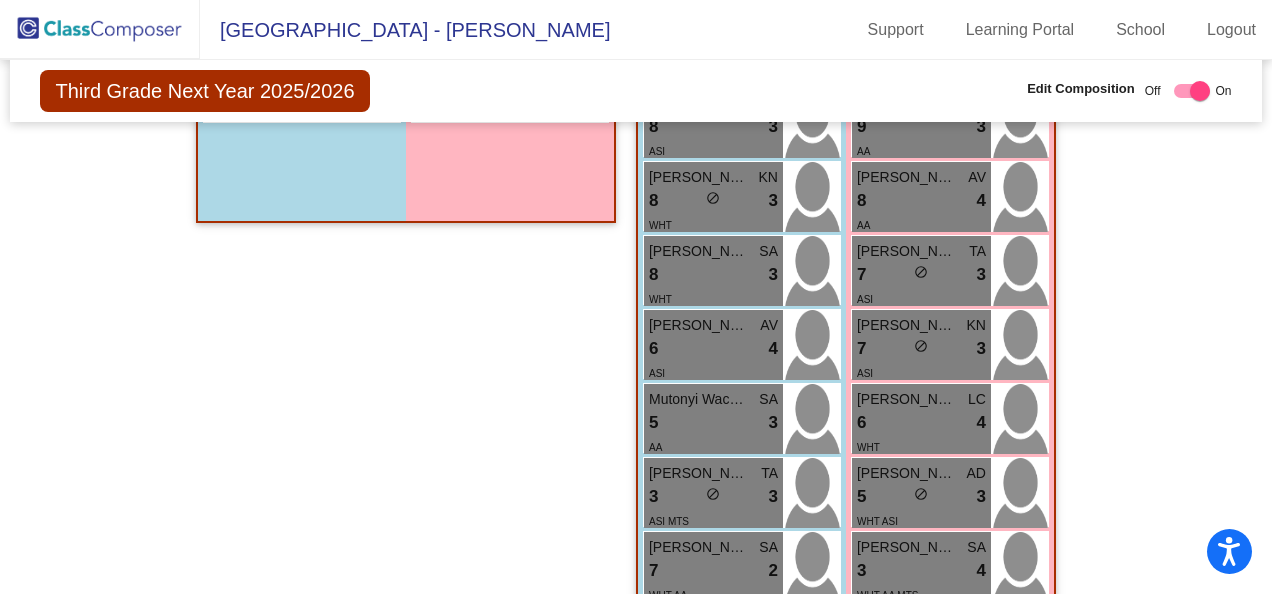 scroll, scrollTop: 1100, scrollLeft: 0, axis: vertical 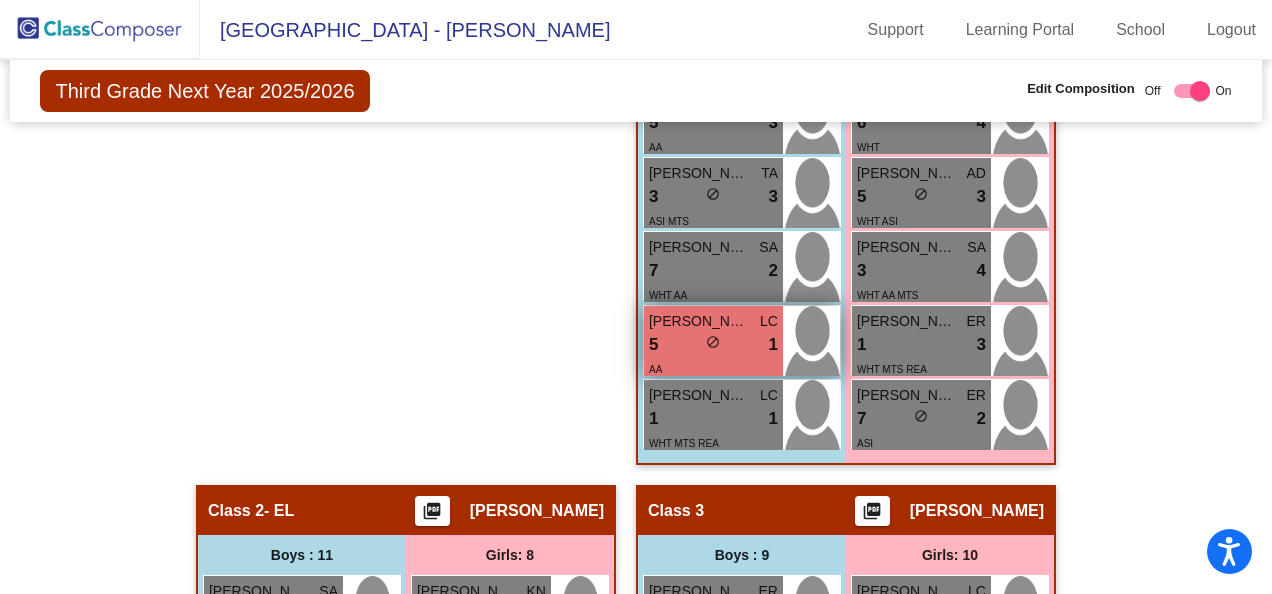 click on "lock do_not_disturb_alt" at bounding box center (713, 344) 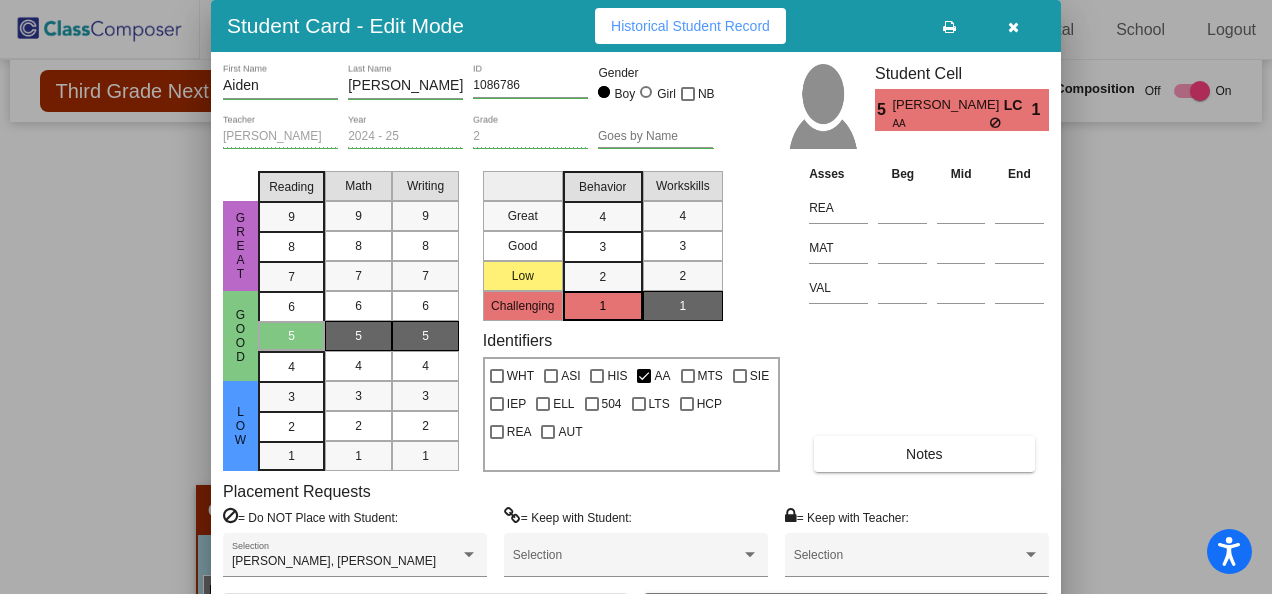 click at bounding box center [1013, 26] 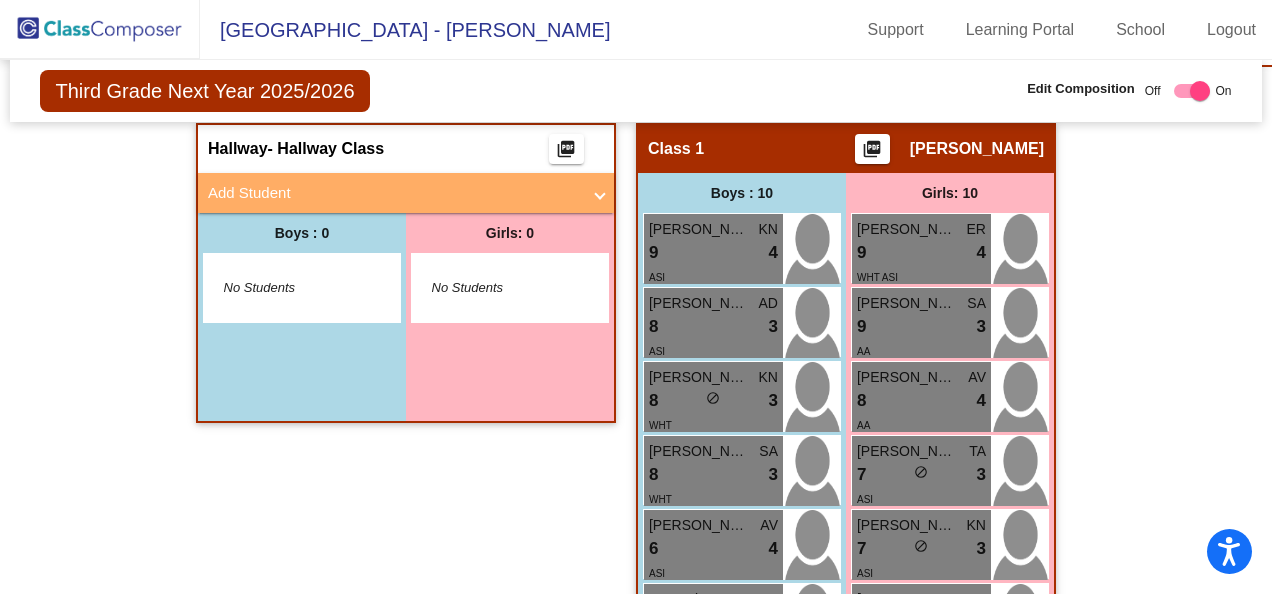 scroll, scrollTop: 500, scrollLeft: 0, axis: vertical 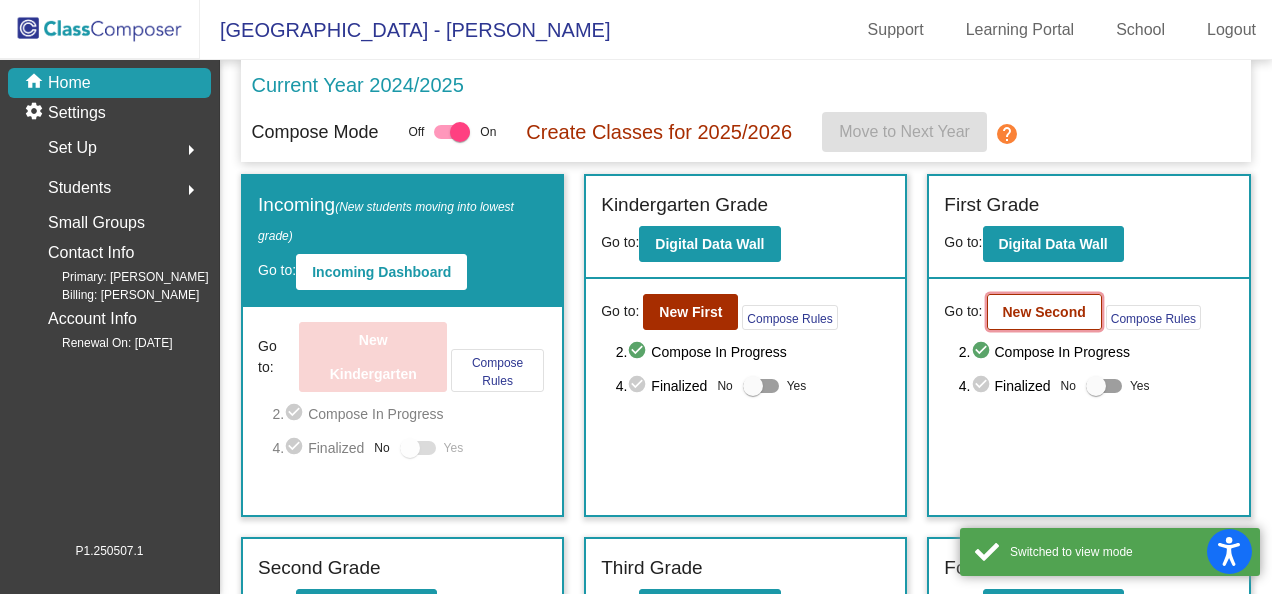 click on "New Second" 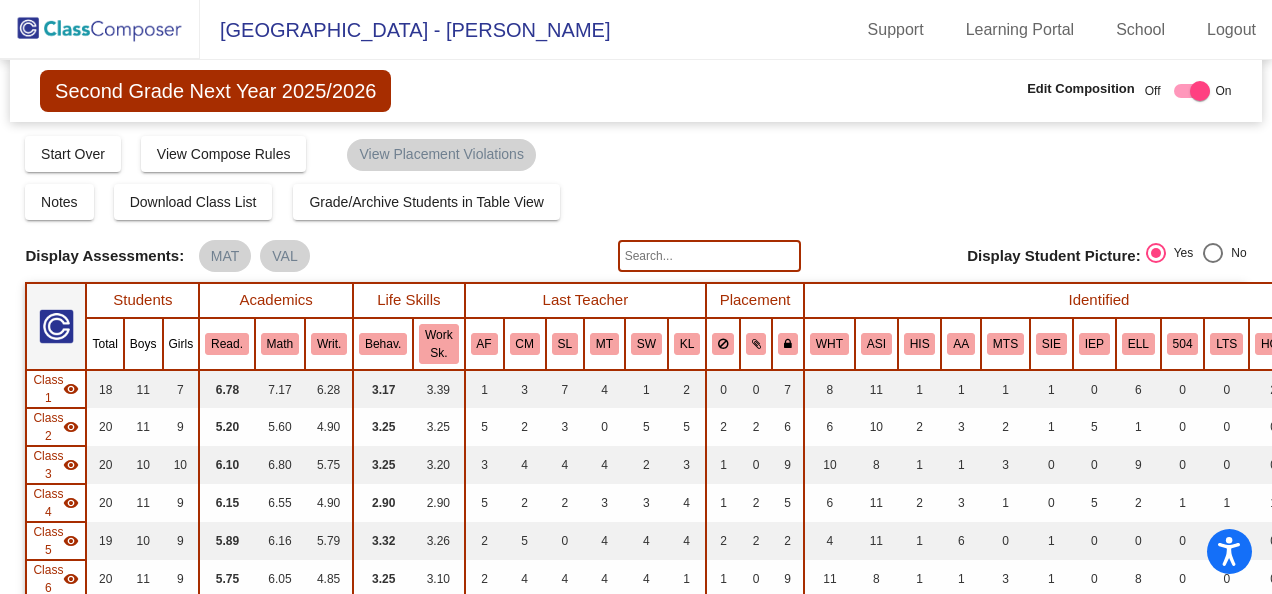 click 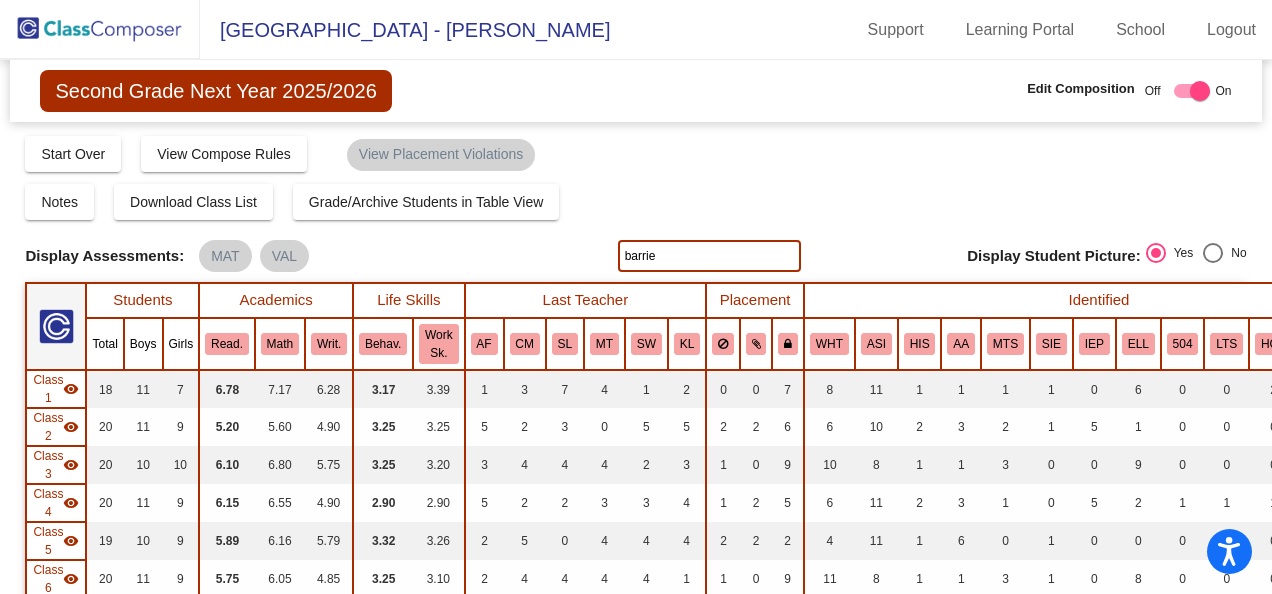 type on "barrie" 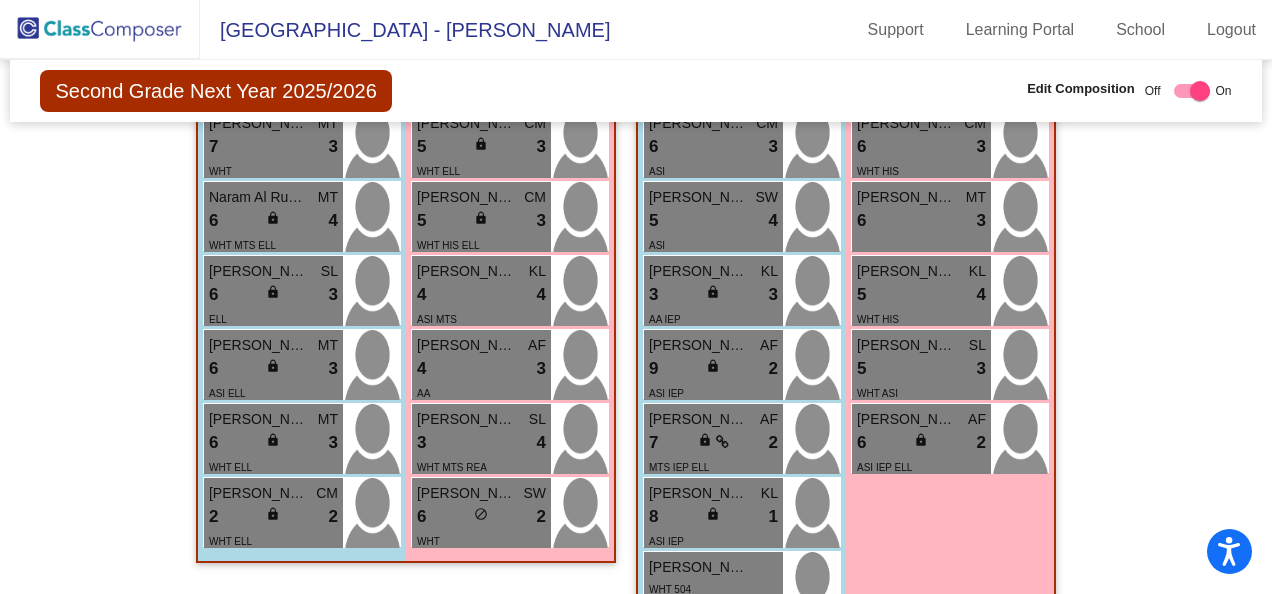scroll, scrollTop: 1700, scrollLeft: 0, axis: vertical 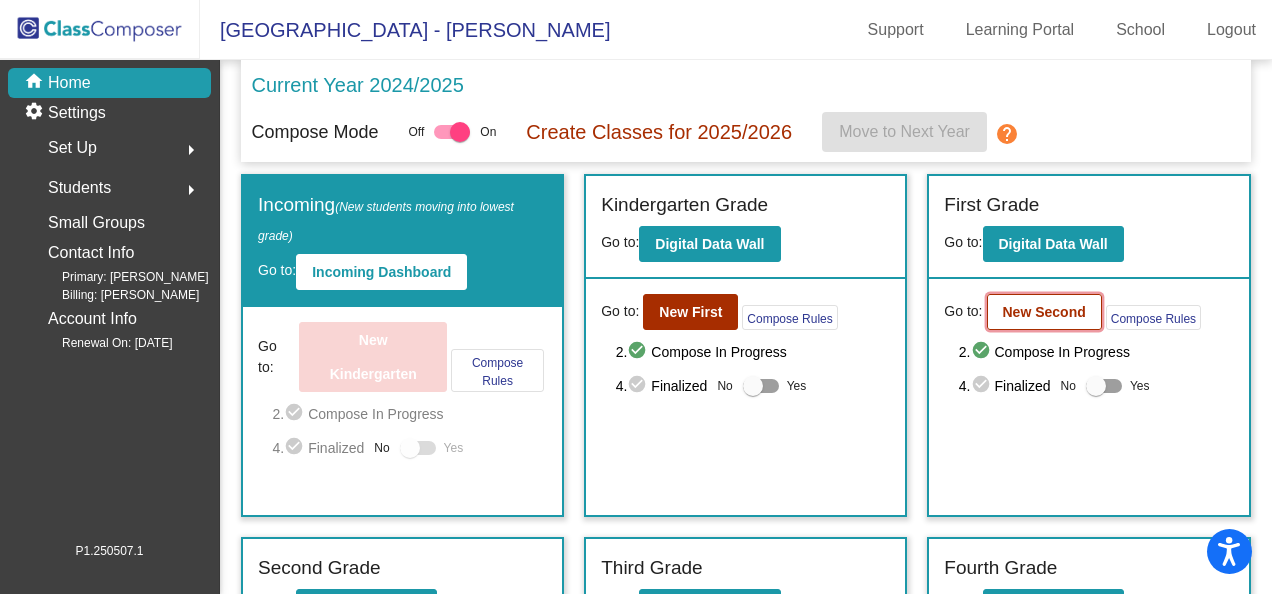 click on "New Second" 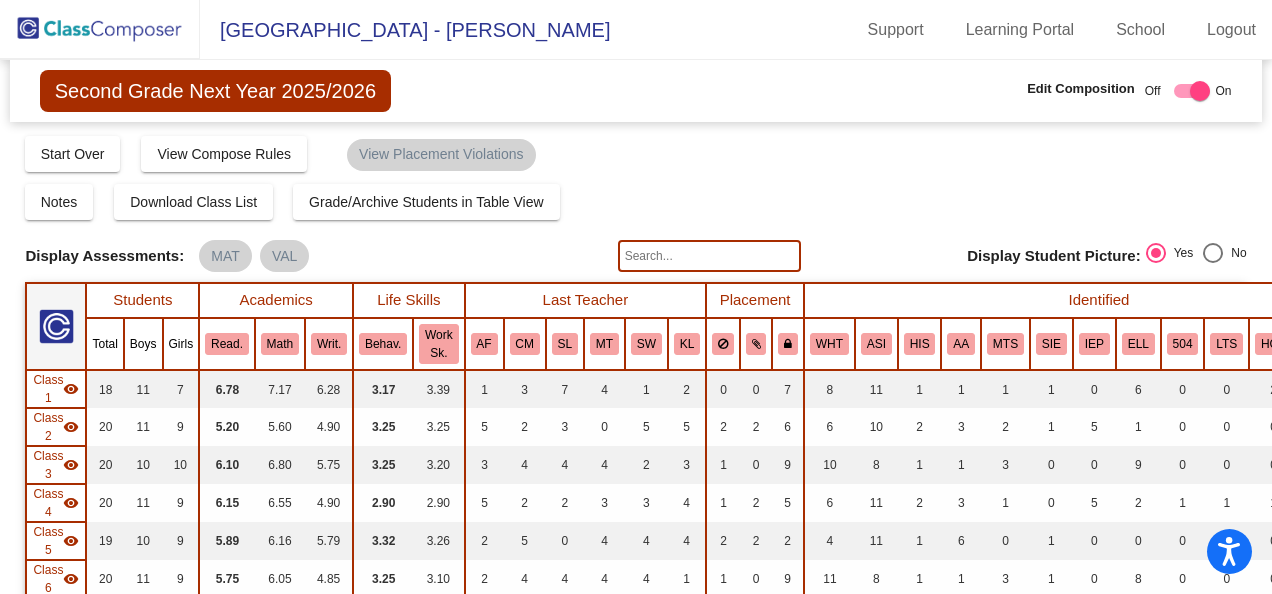 click 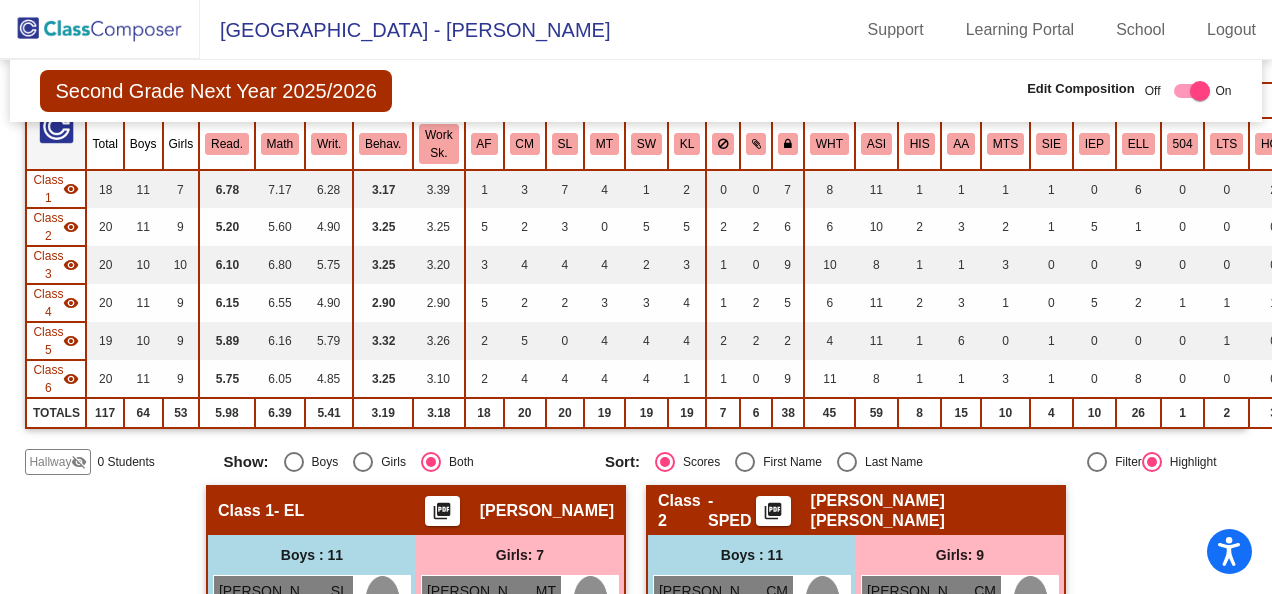 scroll, scrollTop: 0, scrollLeft: 0, axis: both 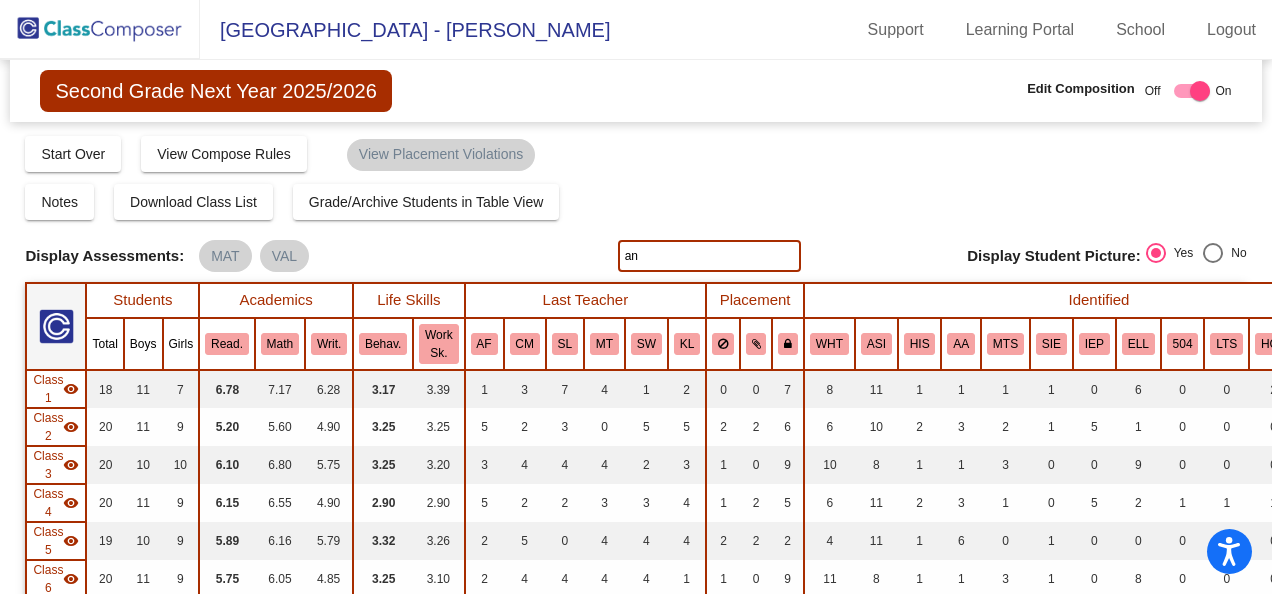 type on "a" 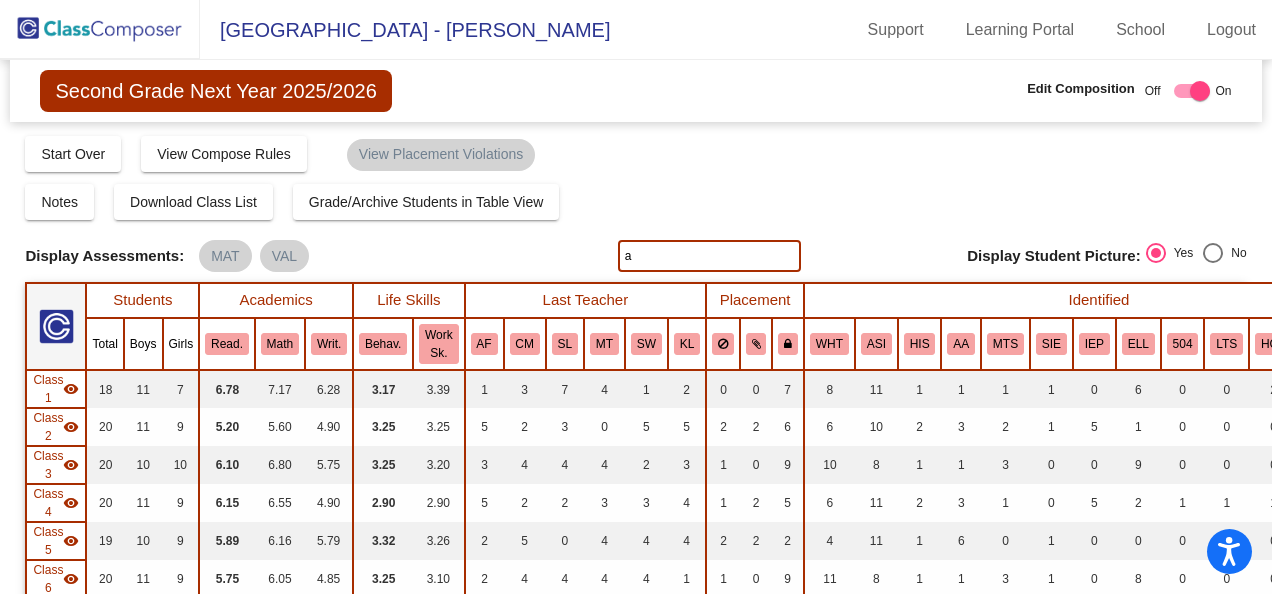 type 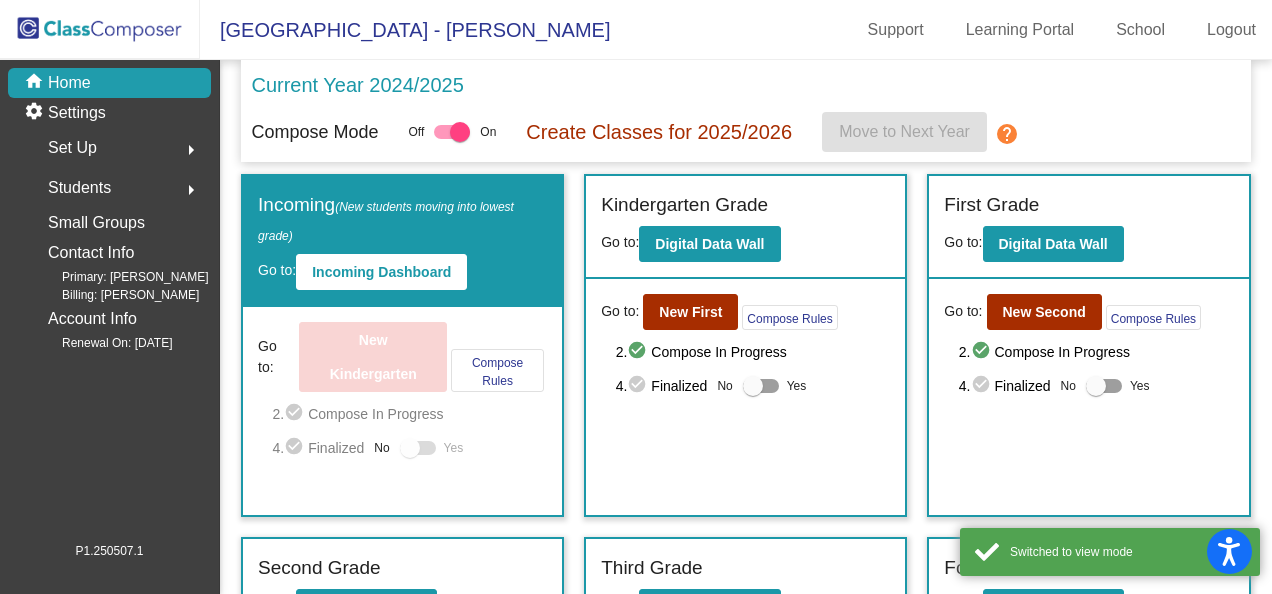 scroll, scrollTop: 200, scrollLeft: 0, axis: vertical 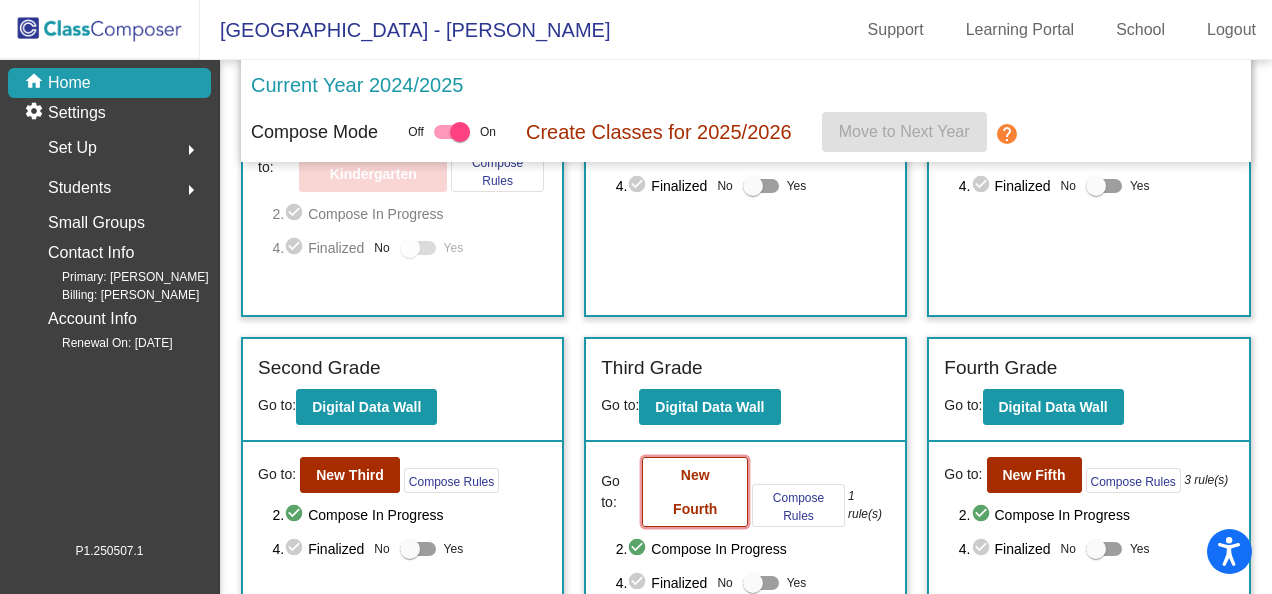 click on "New Fourth" 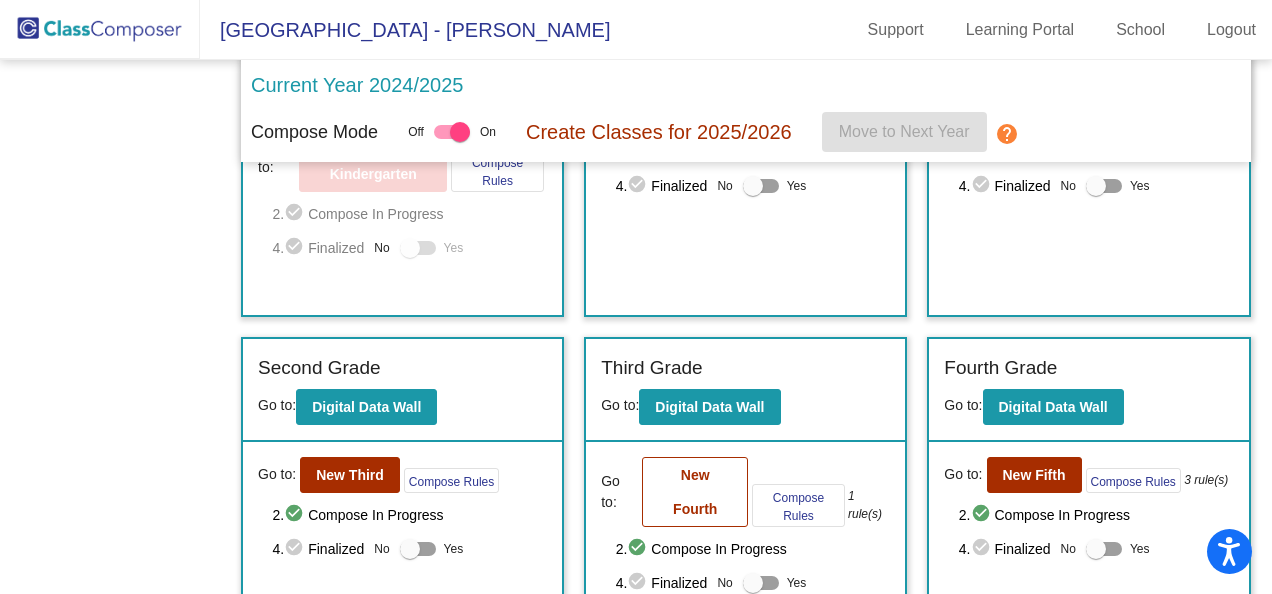 scroll, scrollTop: 0, scrollLeft: 0, axis: both 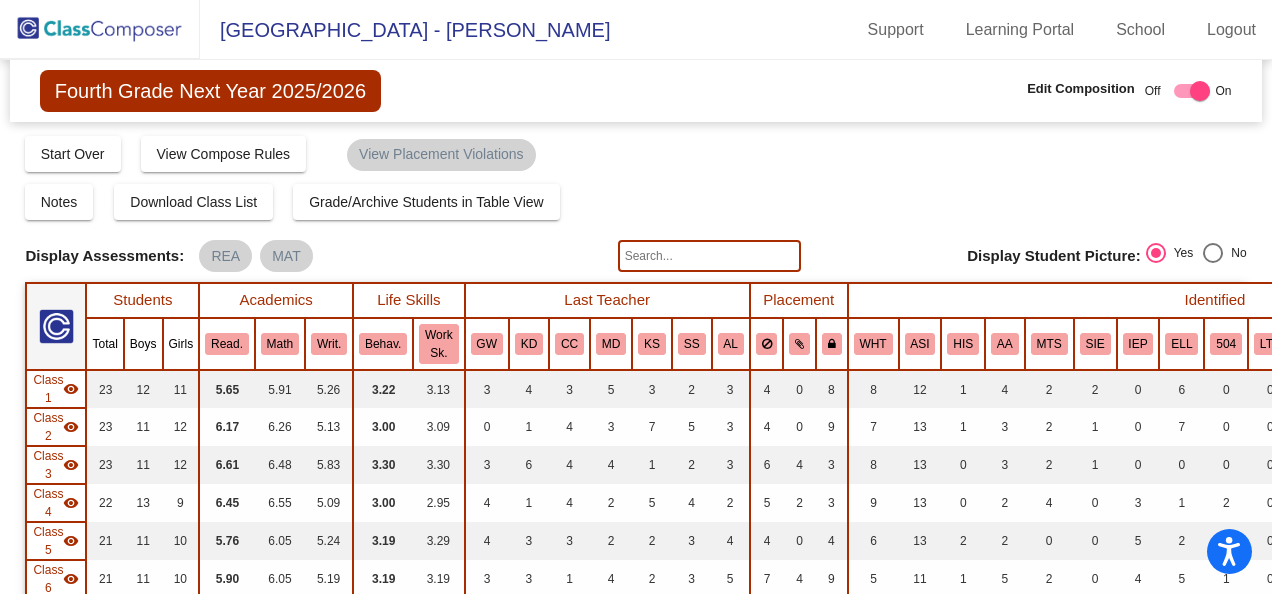 click 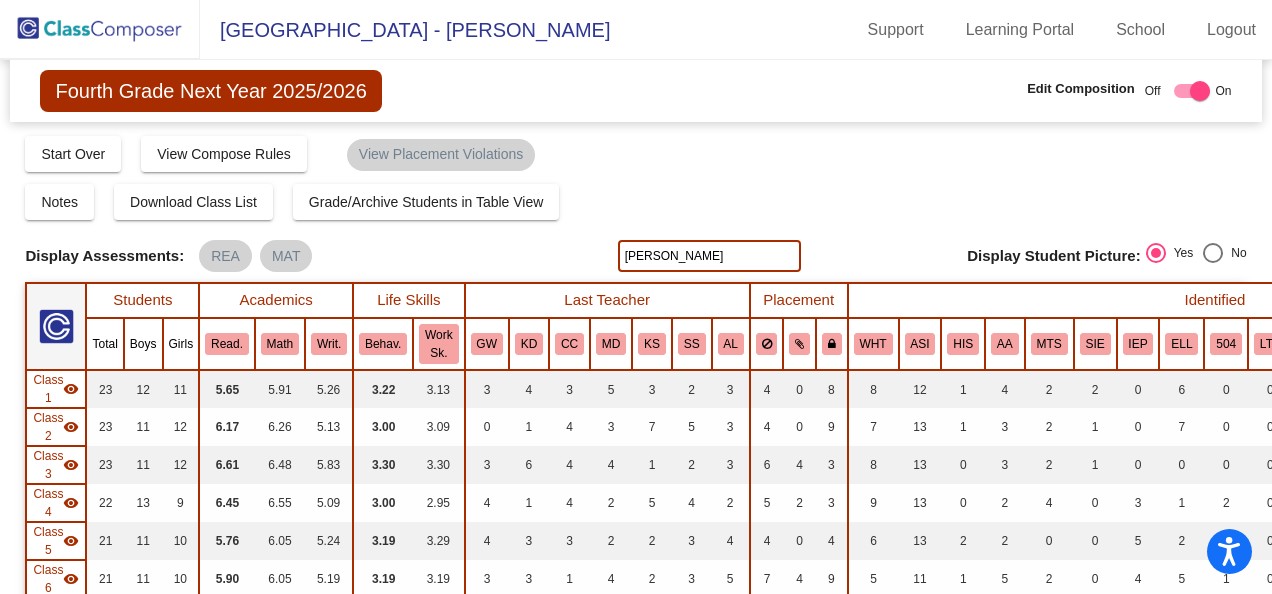 type on "[PERSON_NAME]" 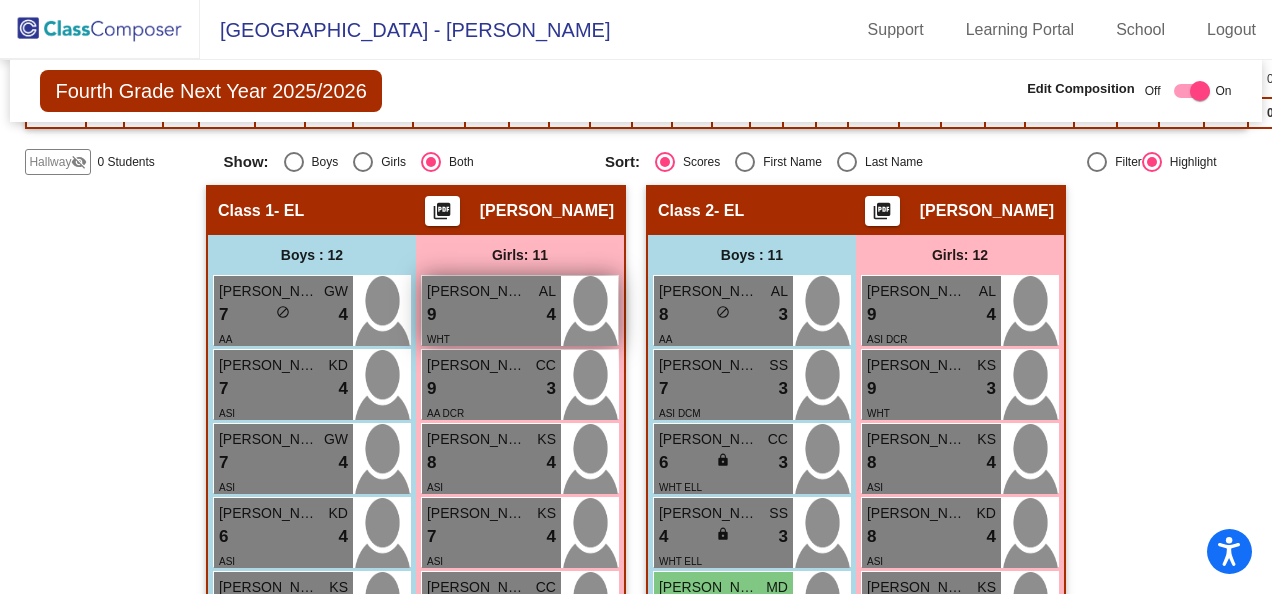 scroll, scrollTop: 0, scrollLeft: 0, axis: both 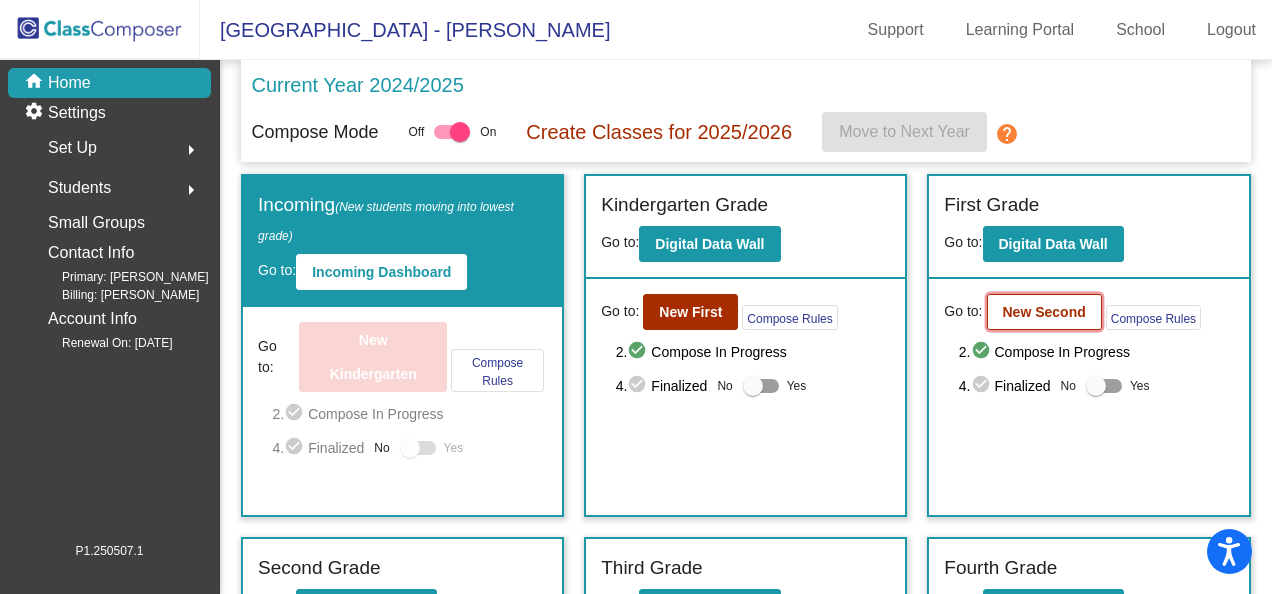 click on "New Second" 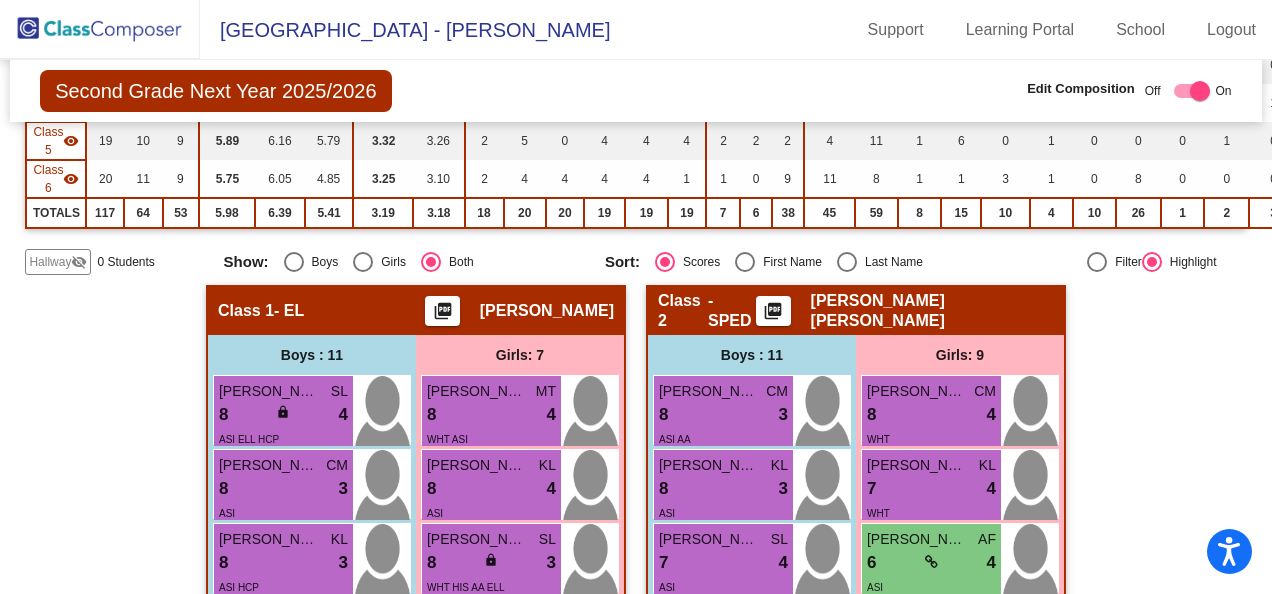 scroll, scrollTop: 100, scrollLeft: 0, axis: vertical 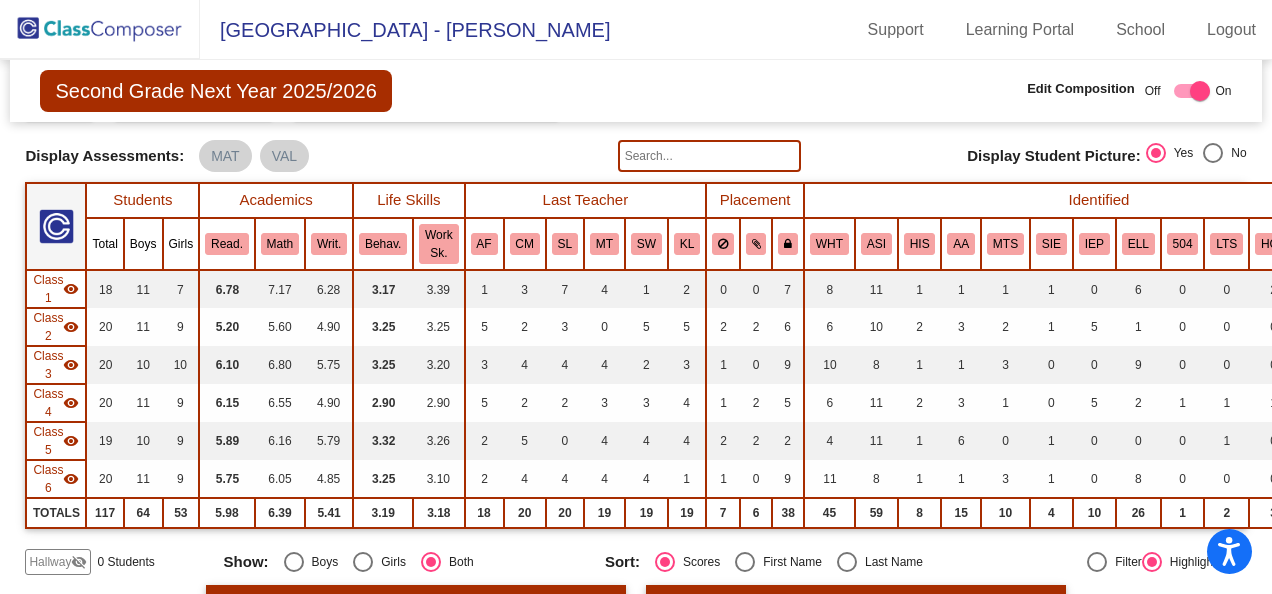 click 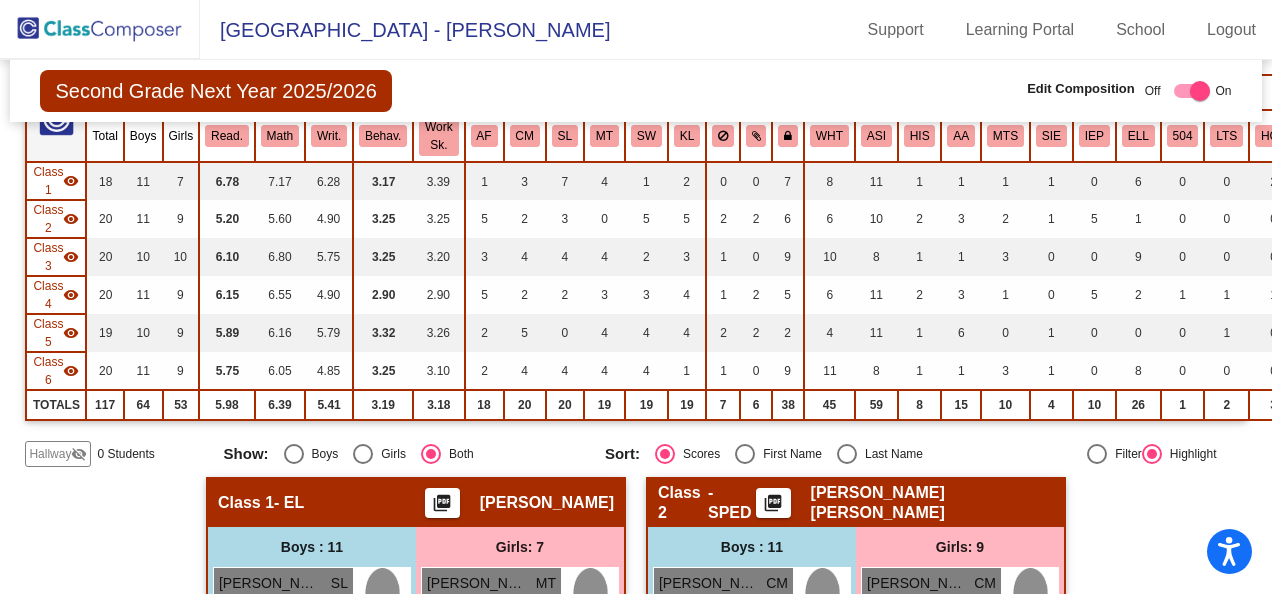 scroll, scrollTop: 0, scrollLeft: 0, axis: both 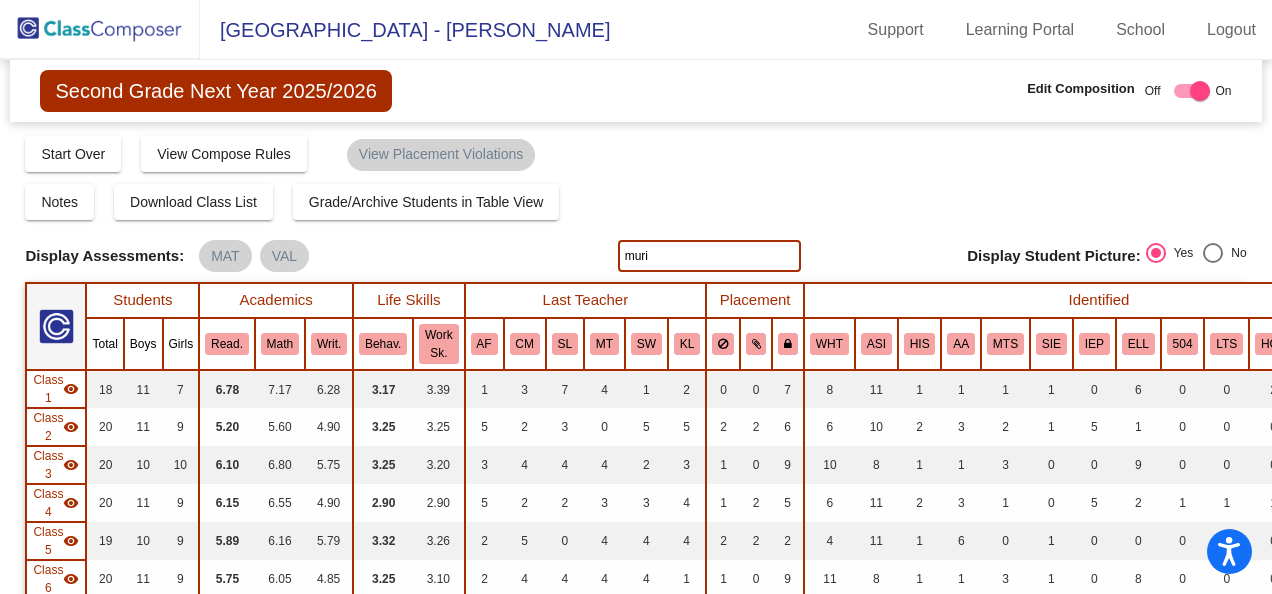 click on "muri" 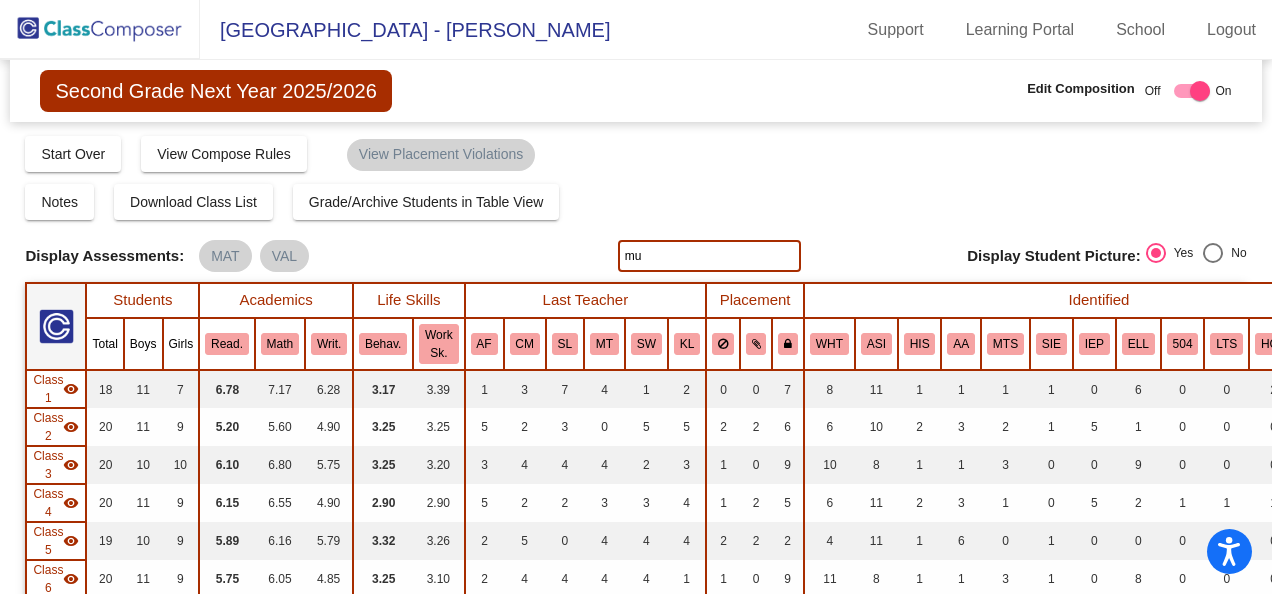 type on "m" 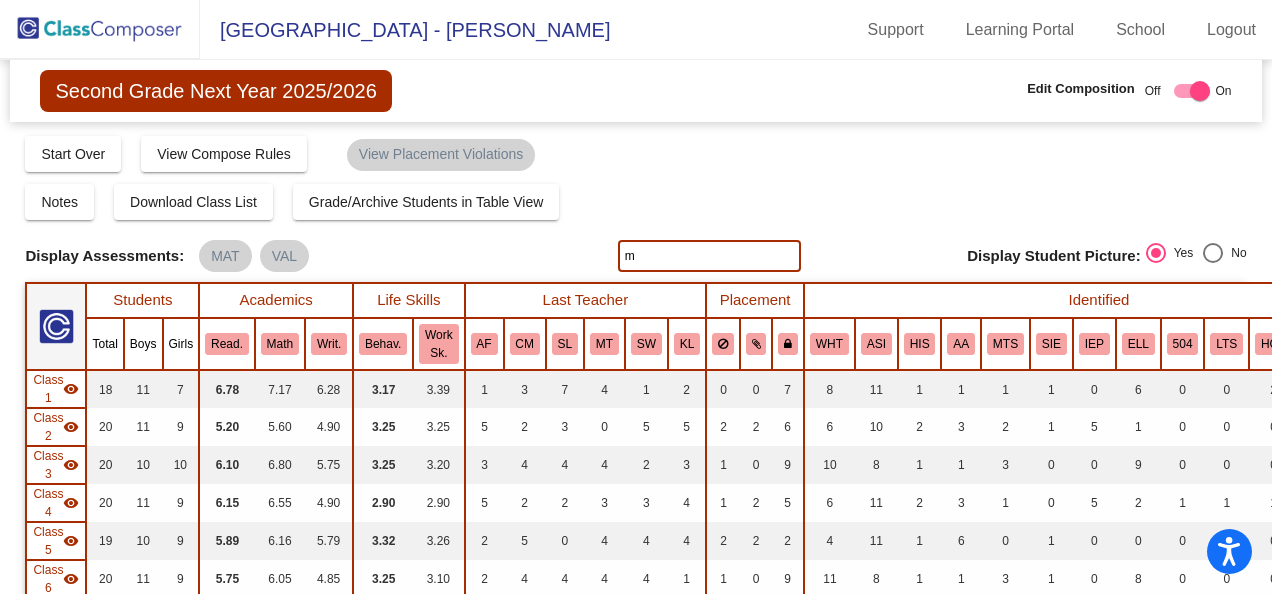type 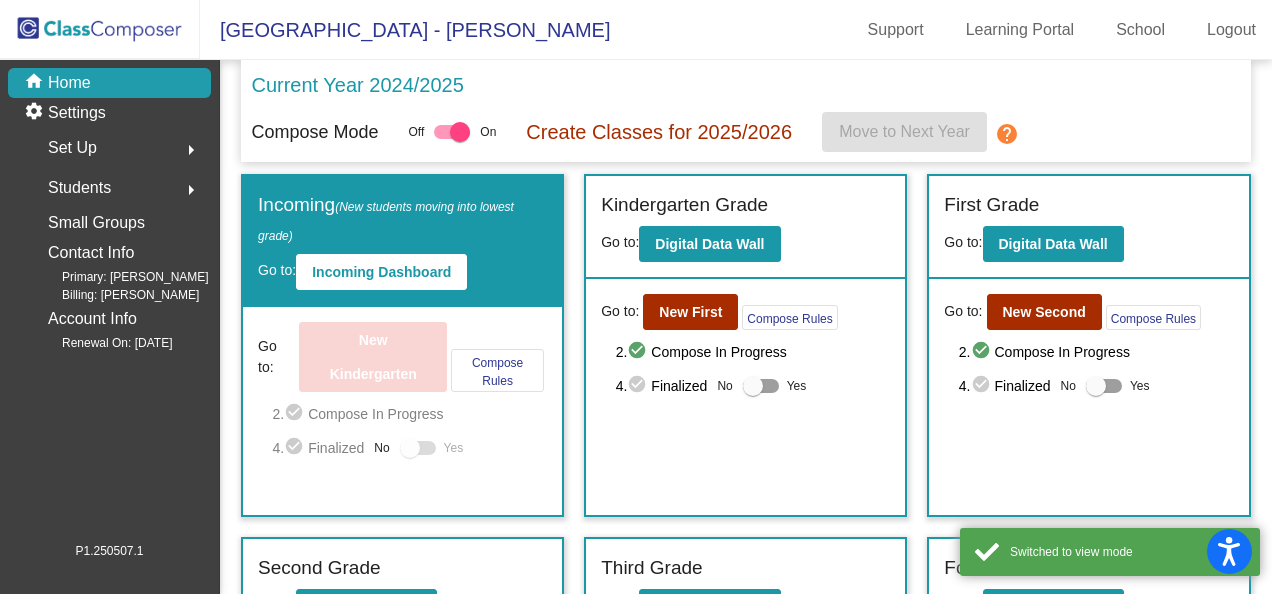 click on "Students  arrow_right" 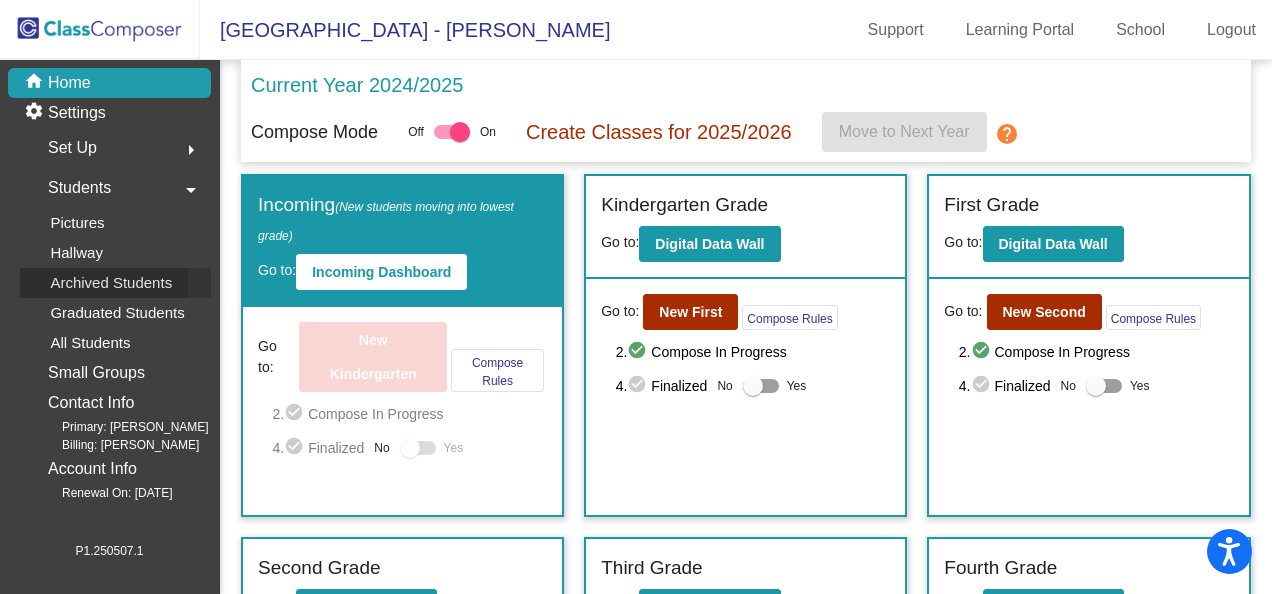 click on "Archived Students" 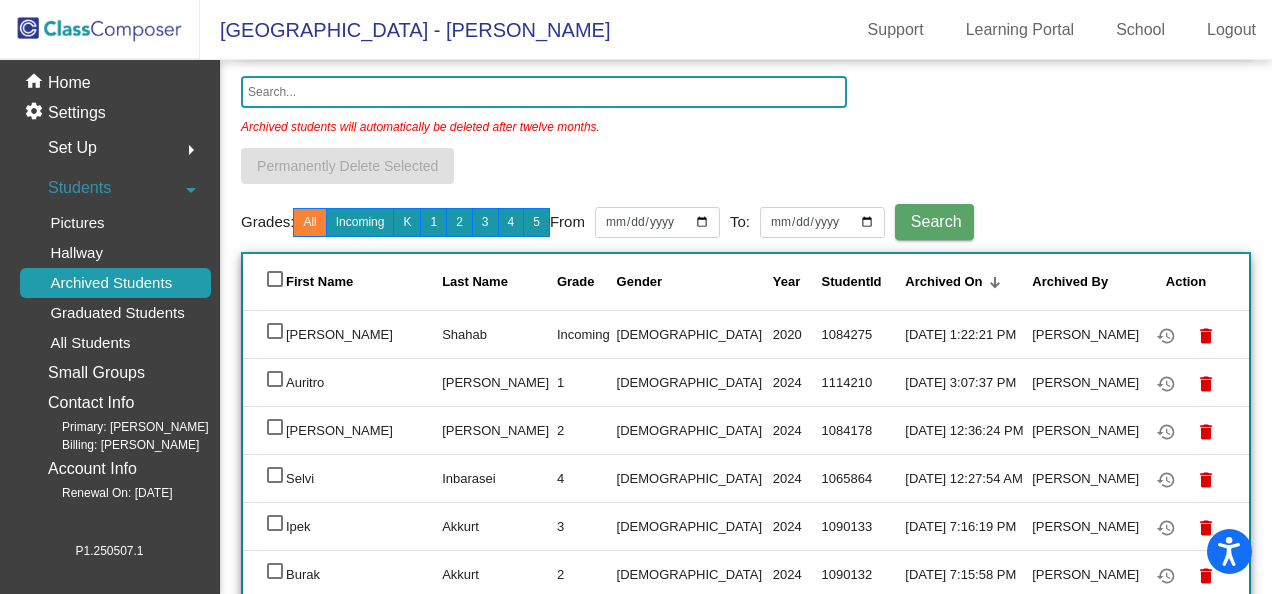 scroll, scrollTop: 0, scrollLeft: 0, axis: both 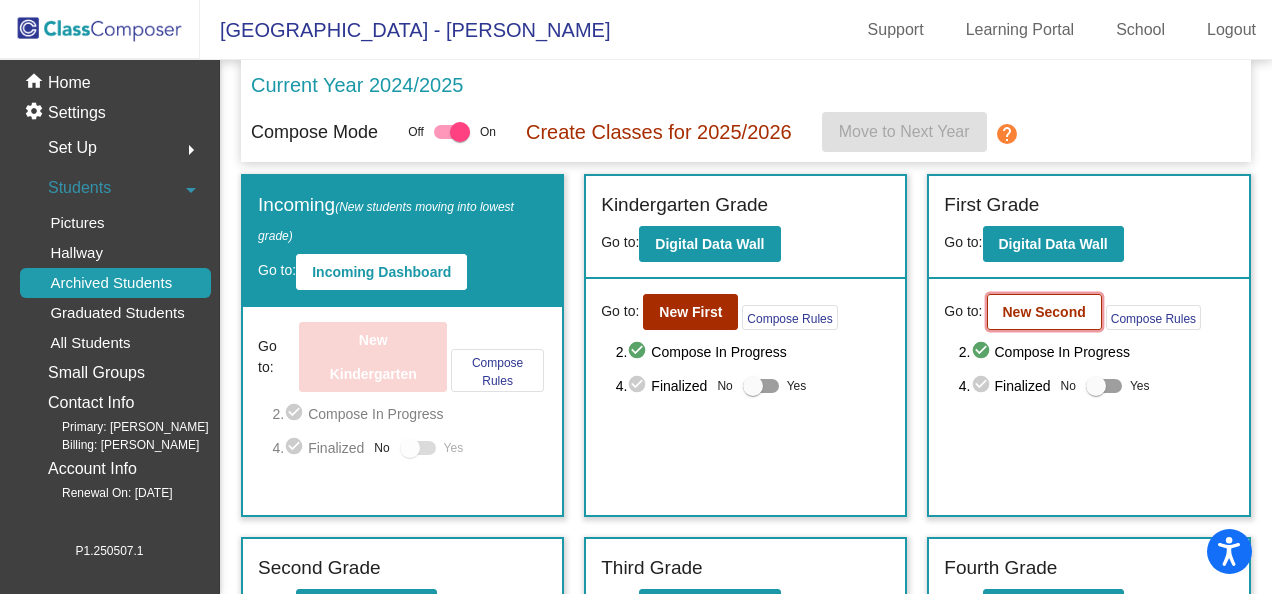 click on "New Second" 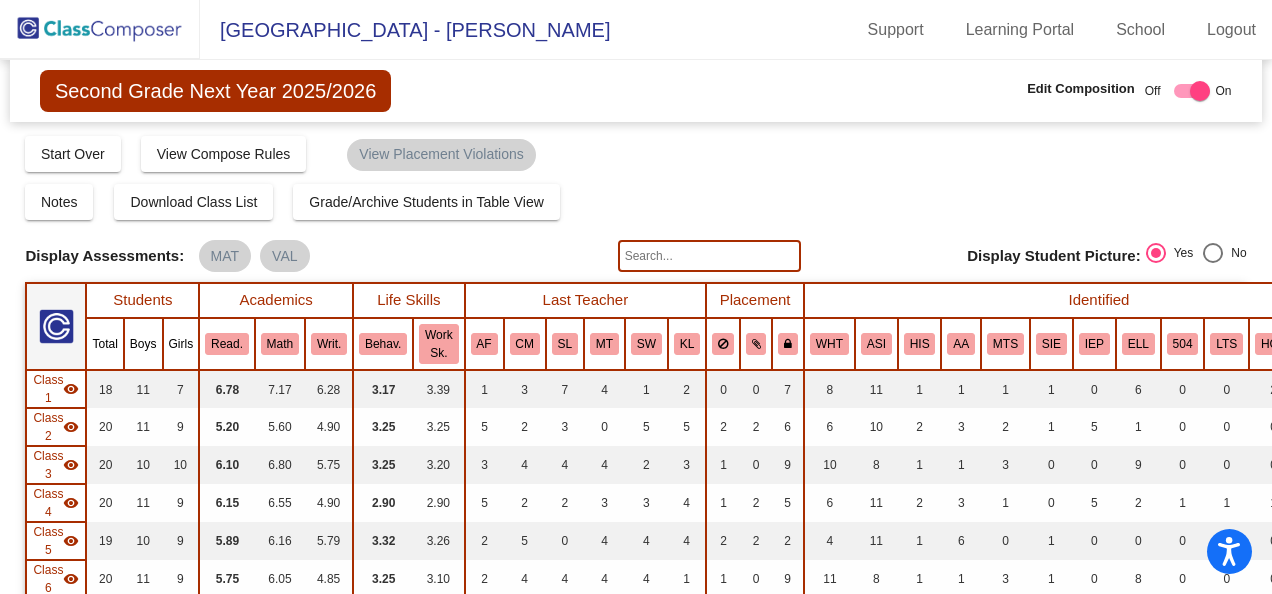 scroll, scrollTop: 300, scrollLeft: 0, axis: vertical 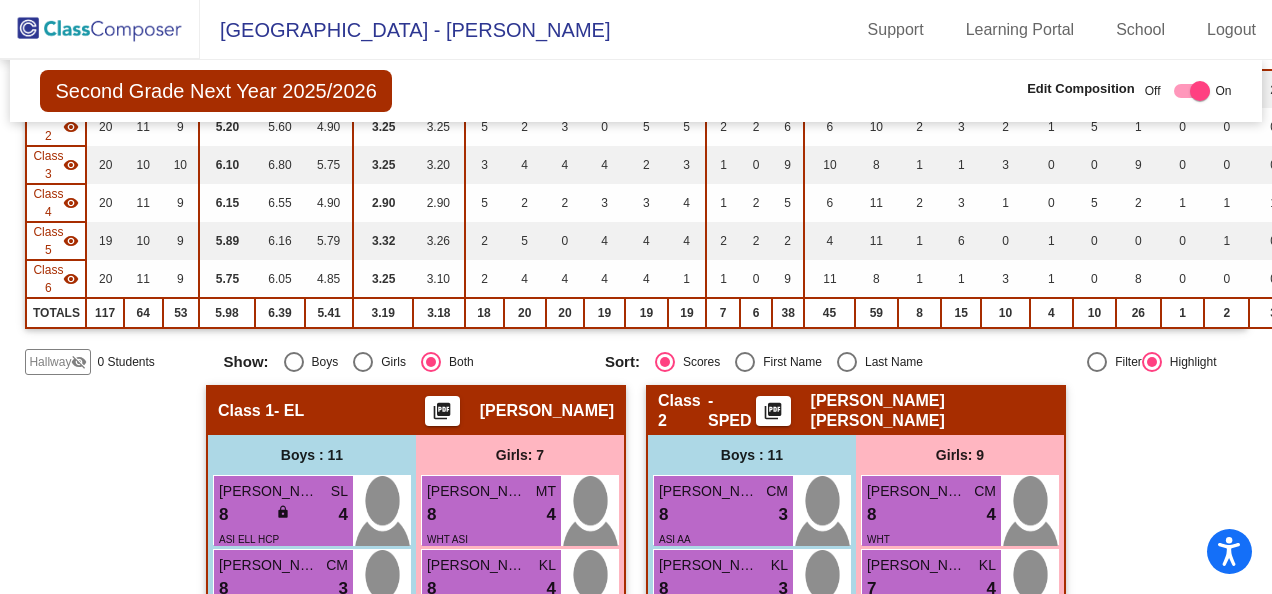 click on "visibility_off" 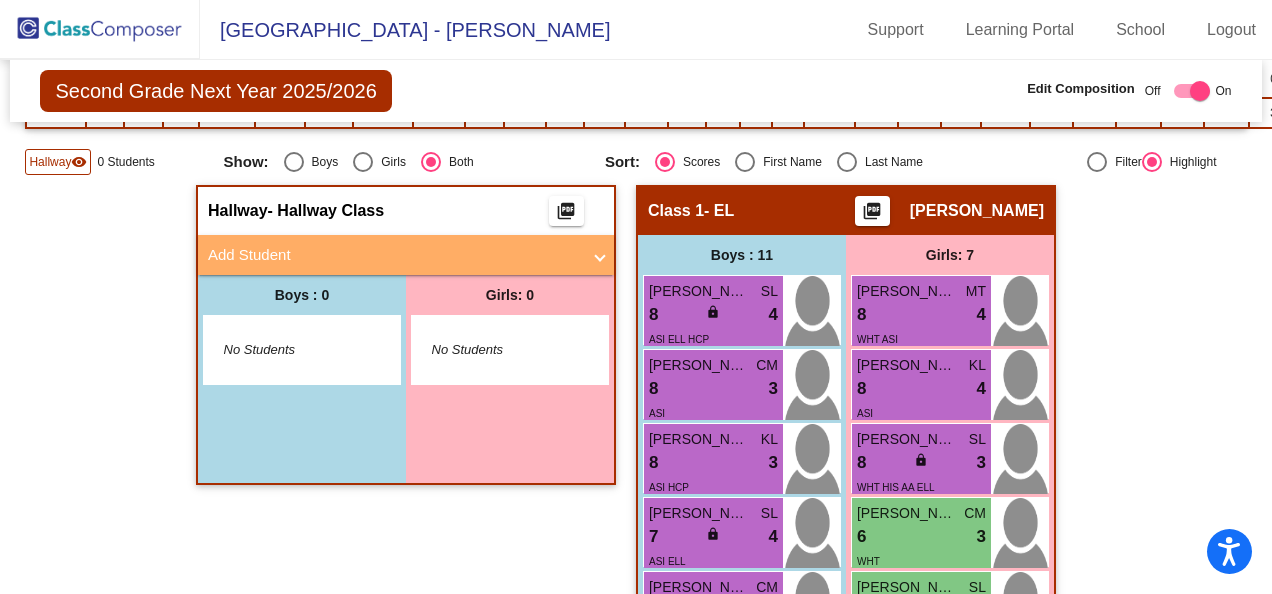 scroll, scrollTop: 0, scrollLeft: 0, axis: both 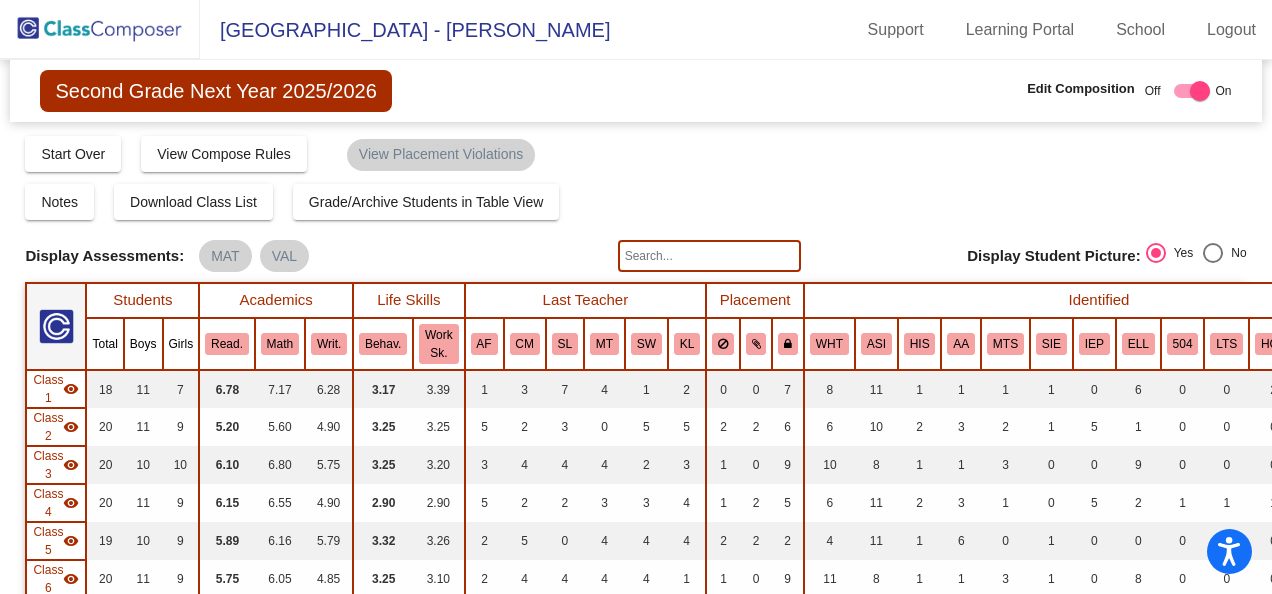 click 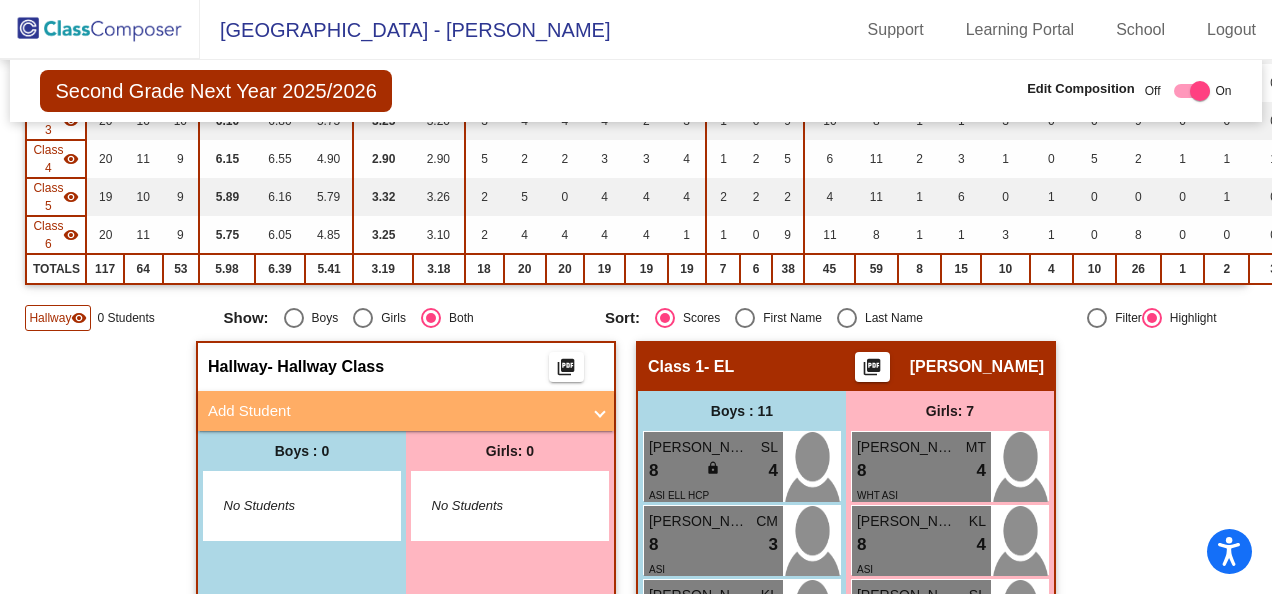 scroll, scrollTop: 0, scrollLeft: 0, axis: both 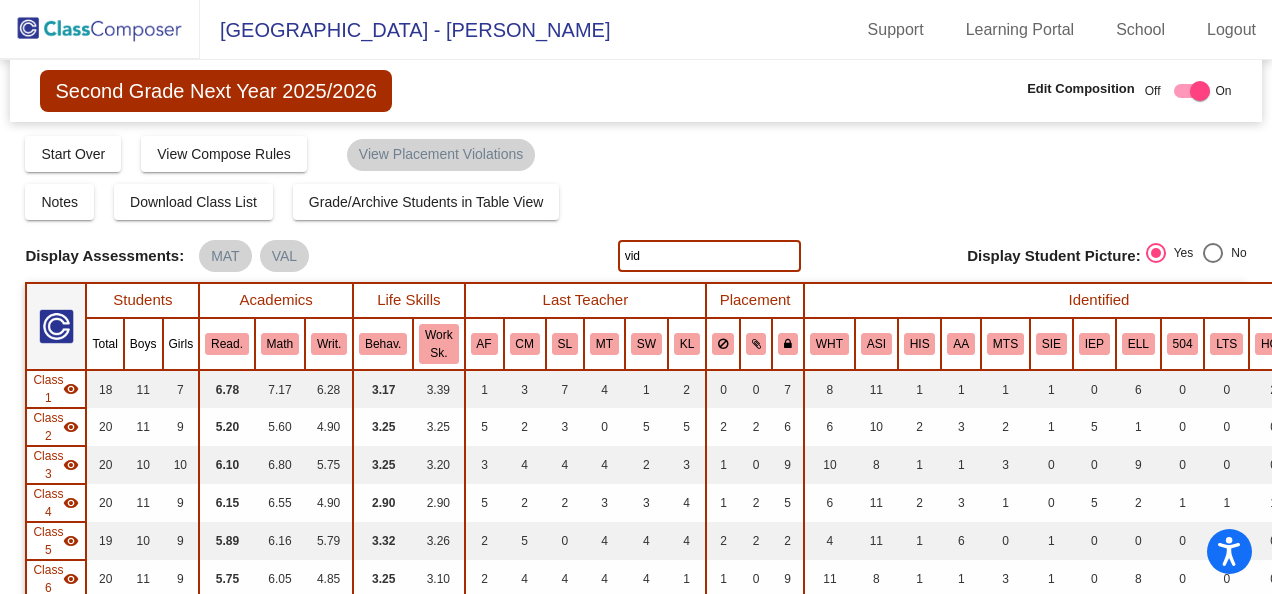 click on "vid" 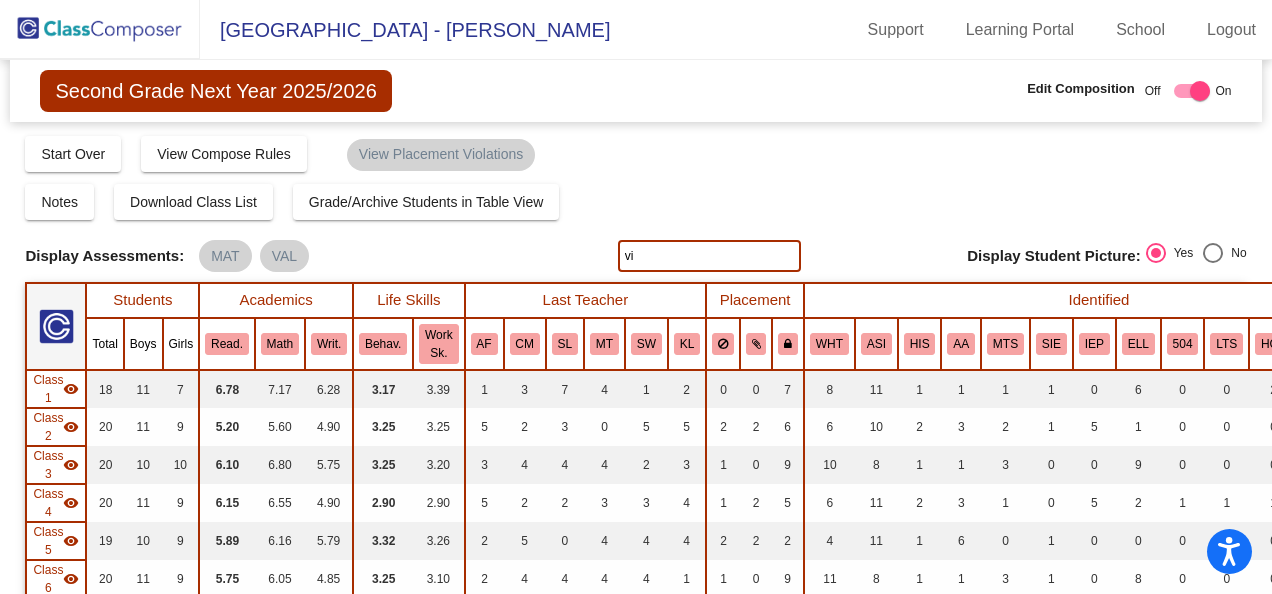 type on "v" 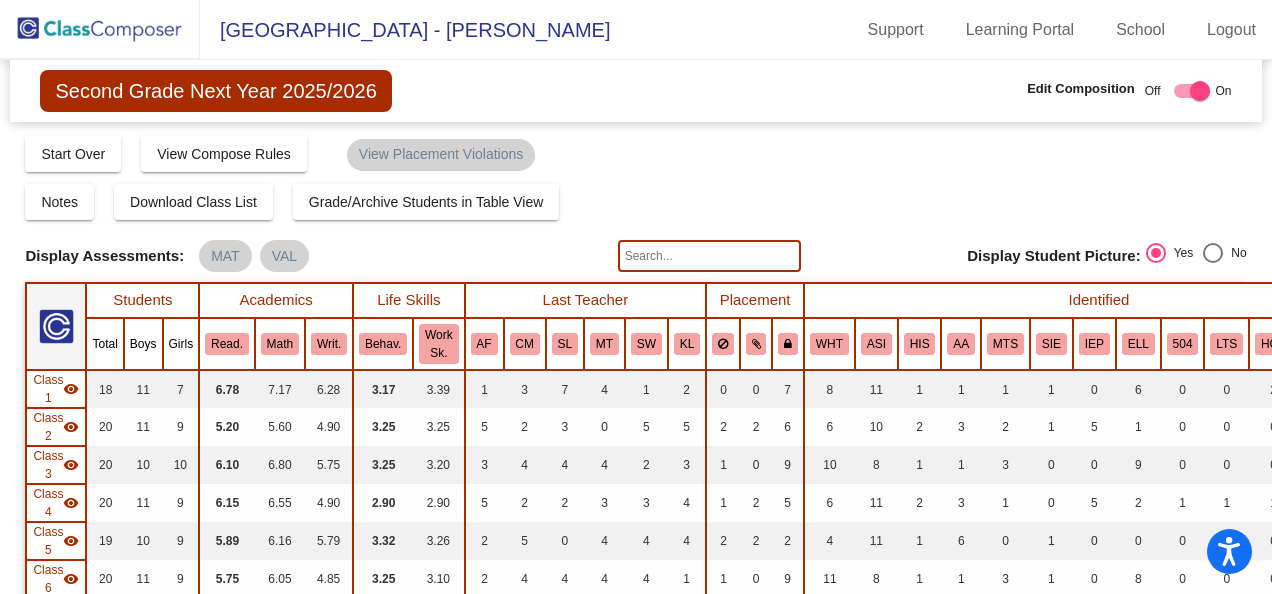 click 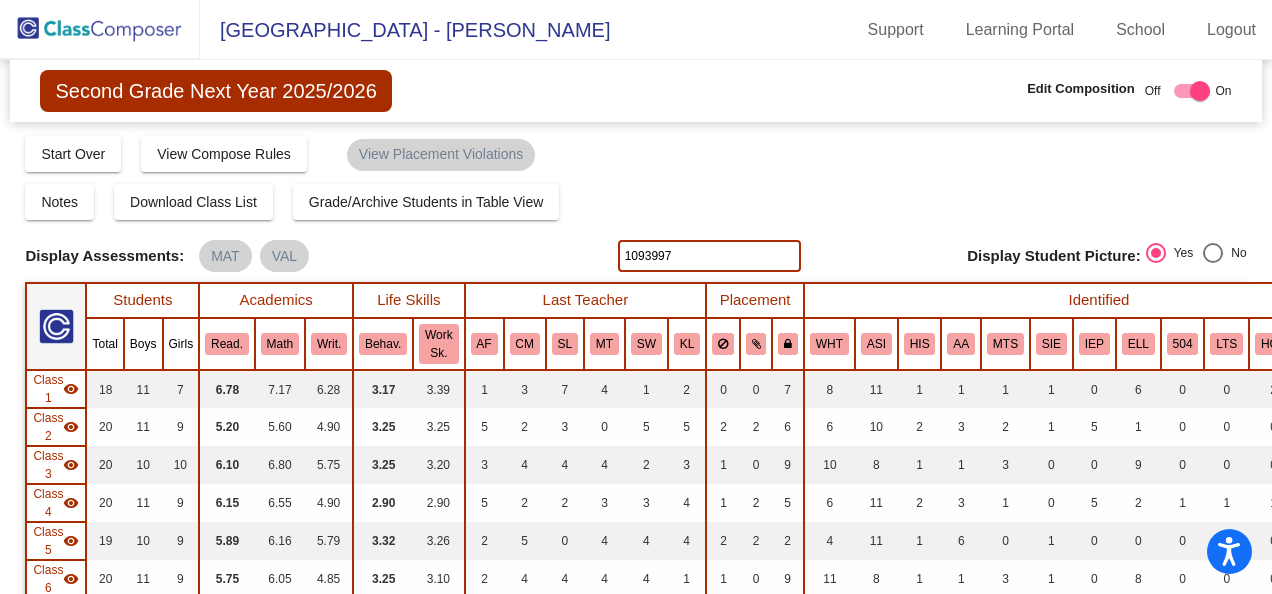 type on "1093997" 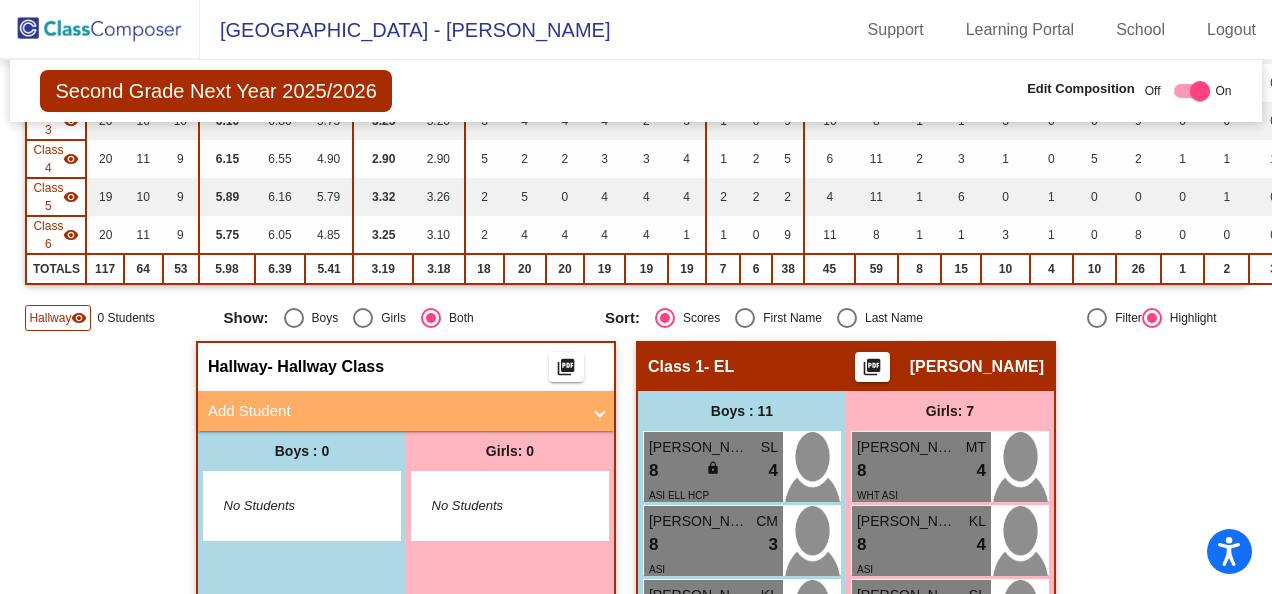 scroll, scrollTop: 0, scrollLeft: 0, axis: both 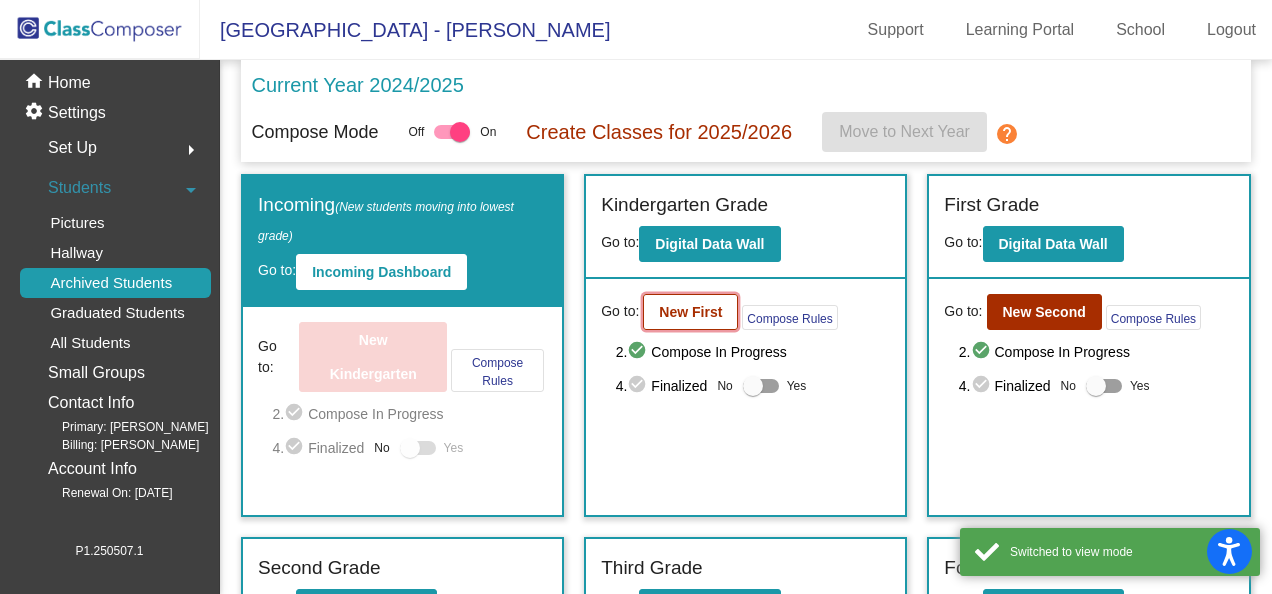 click on "New First" 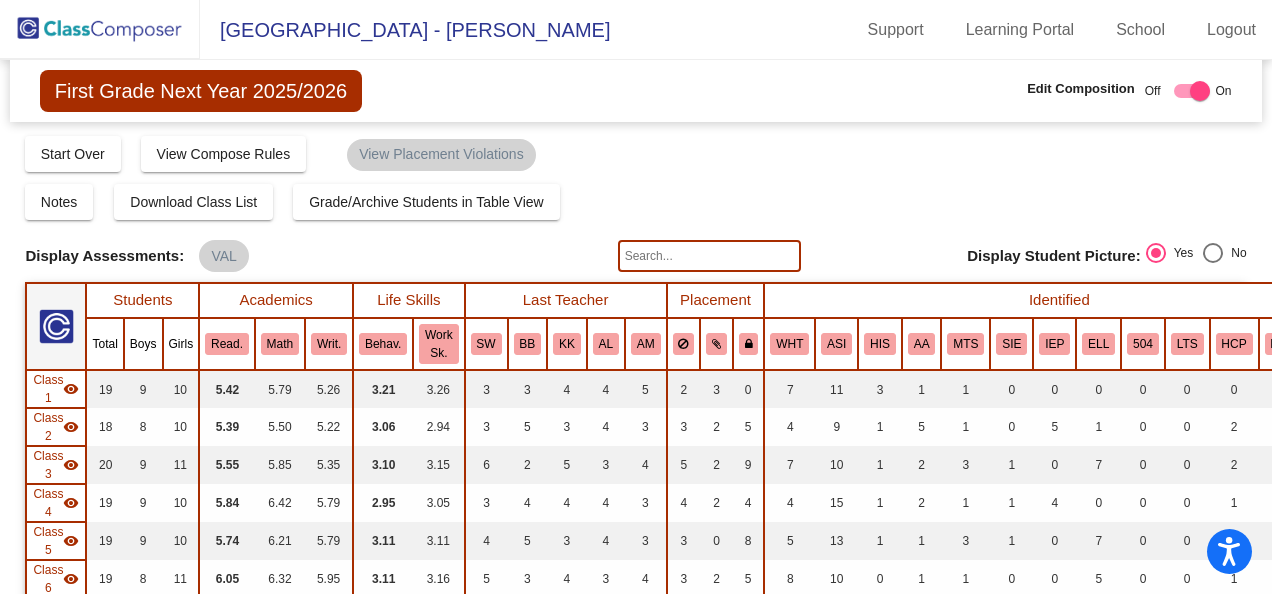 click 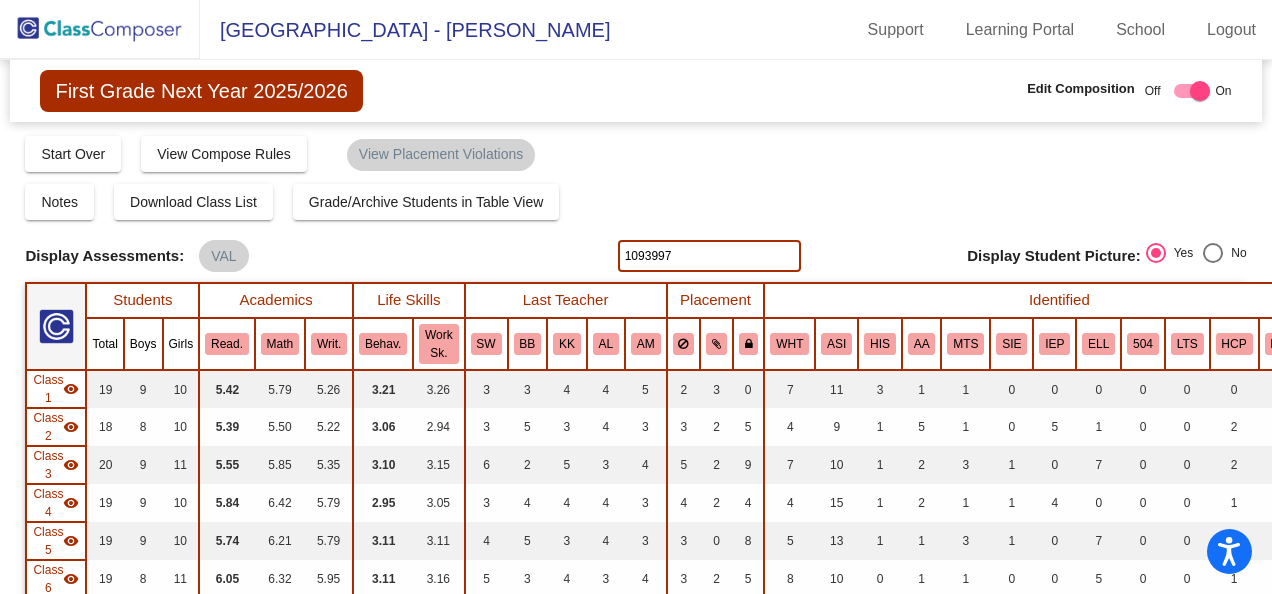 type on "1093997" 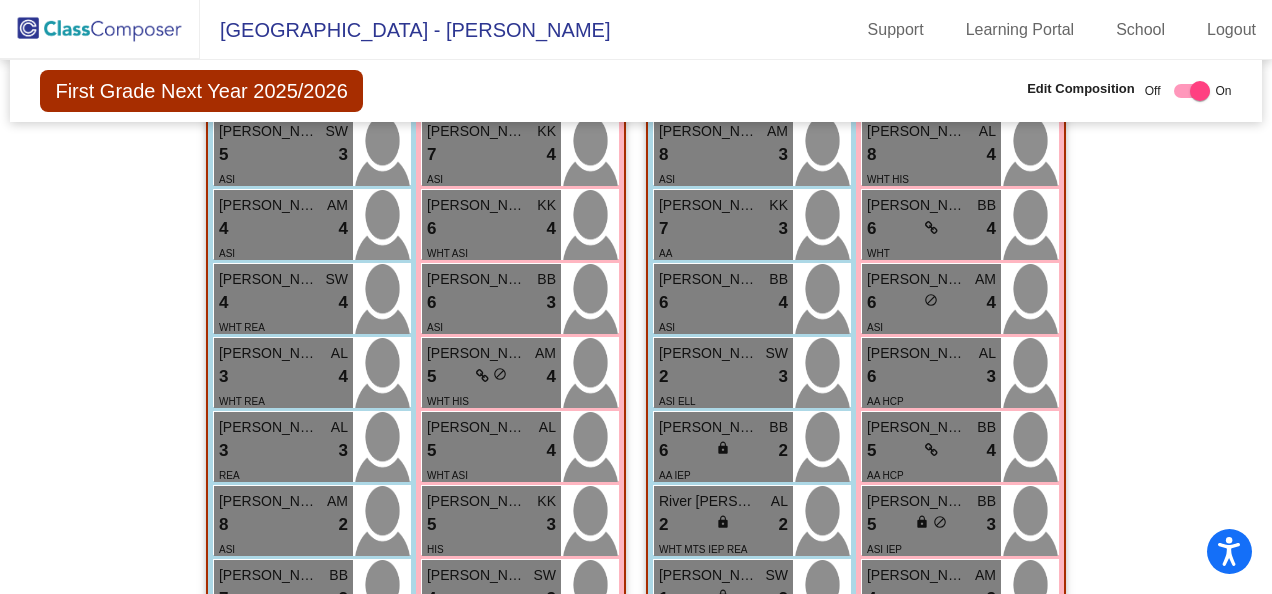scroll, scrollTop: 0, scrollLeft: 0, axis: both 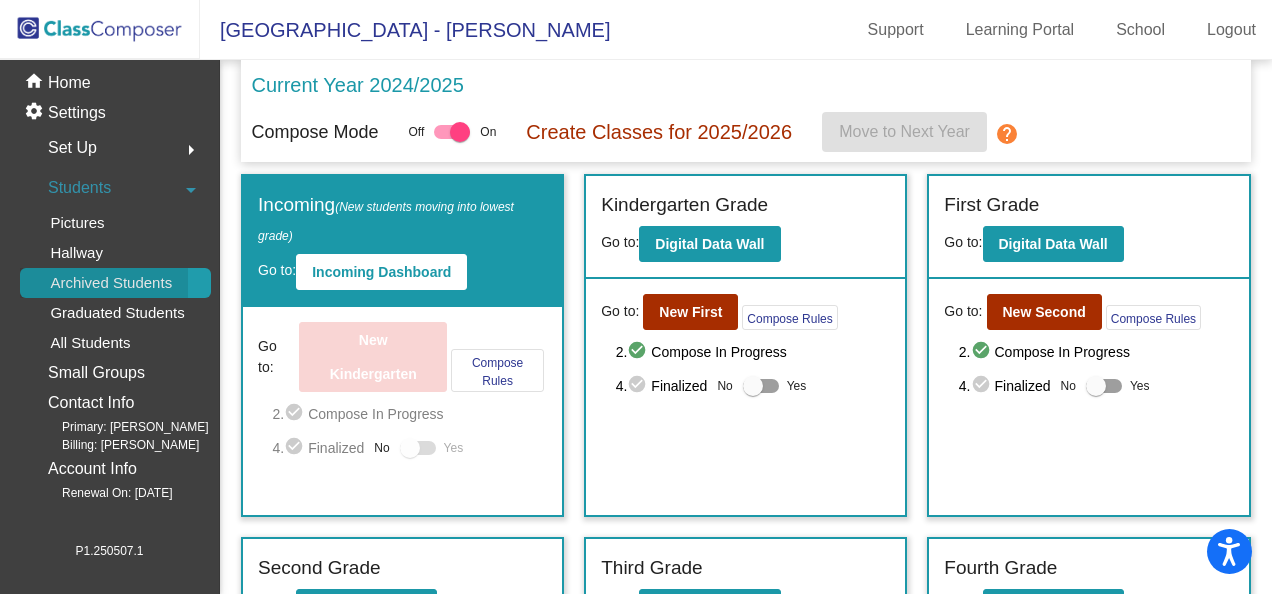 click on "Archived Students" 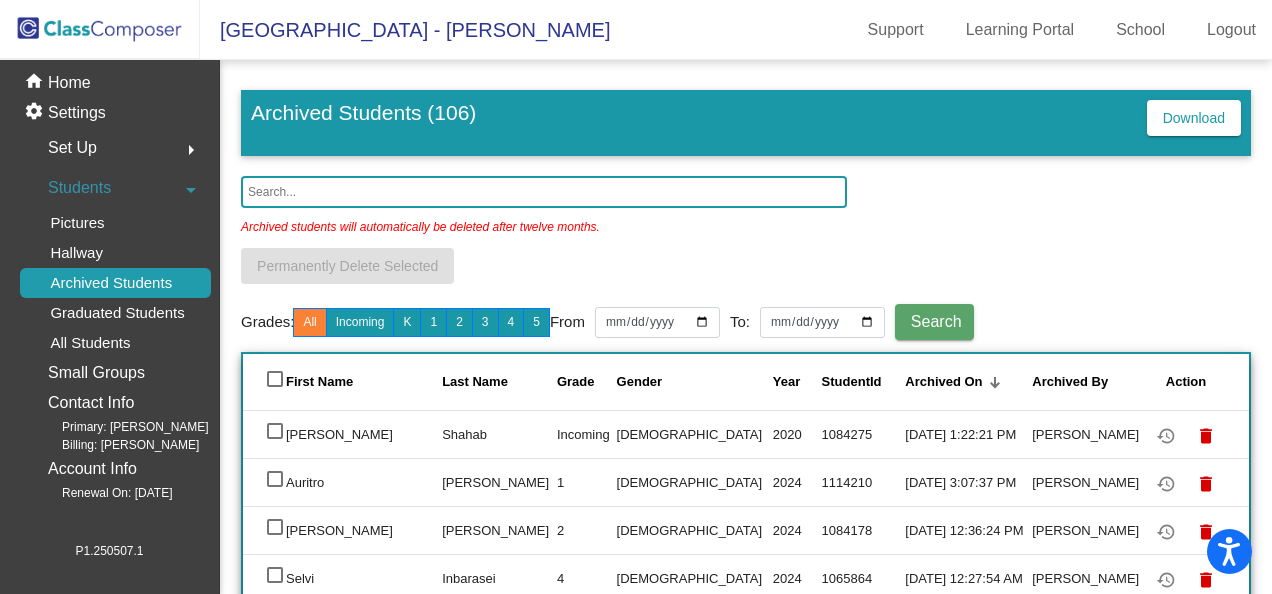 click 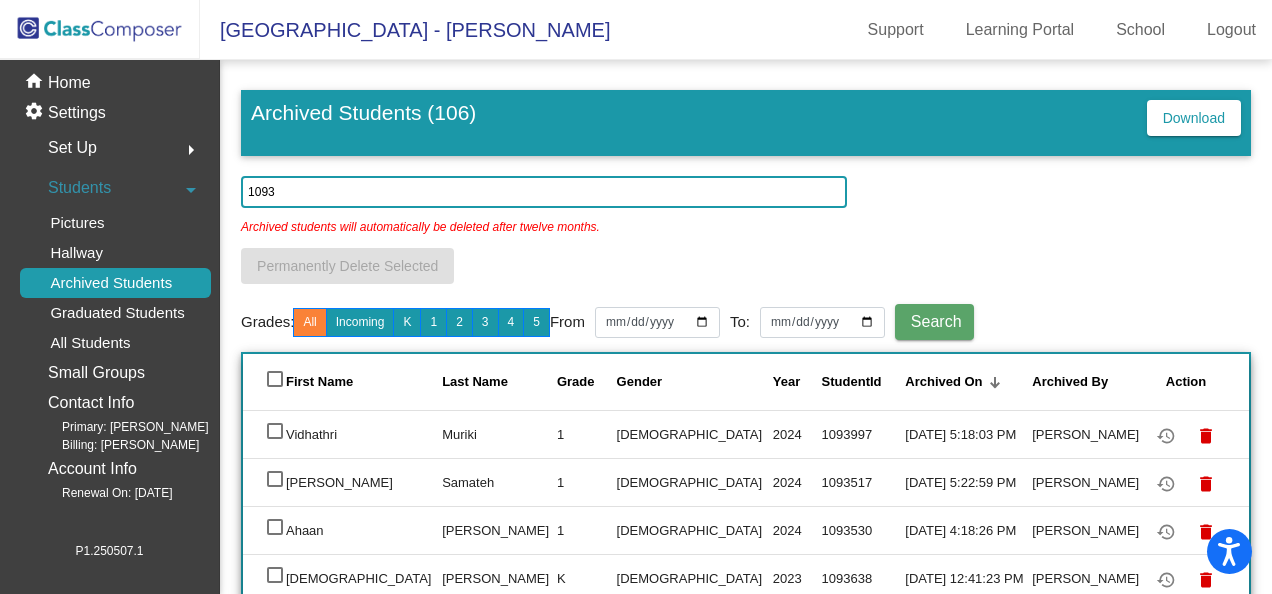 type on "1093" 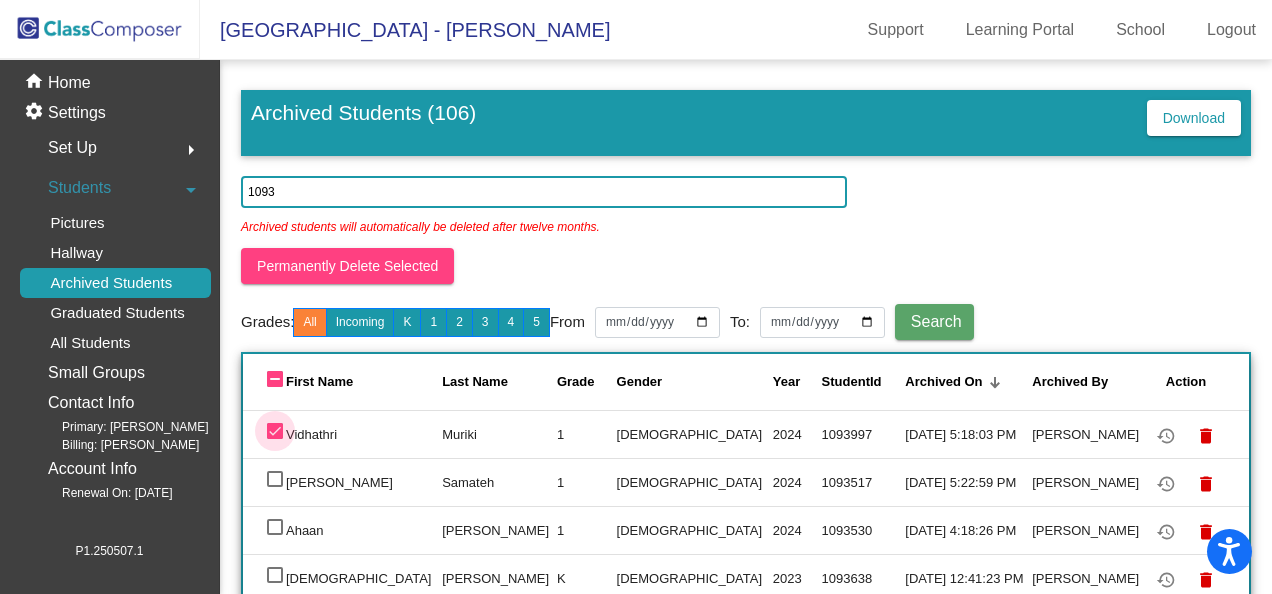 click at bounding box center [275, 431] 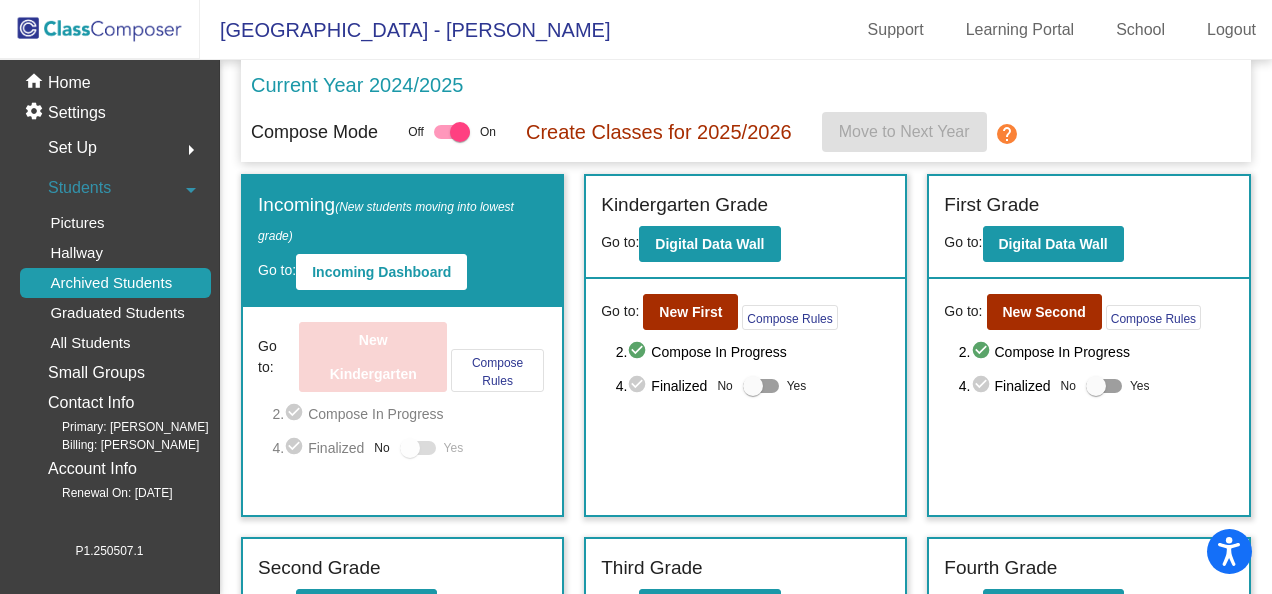 scroll, scrollTop: 300, scrollLeft: 0, axis: vertical 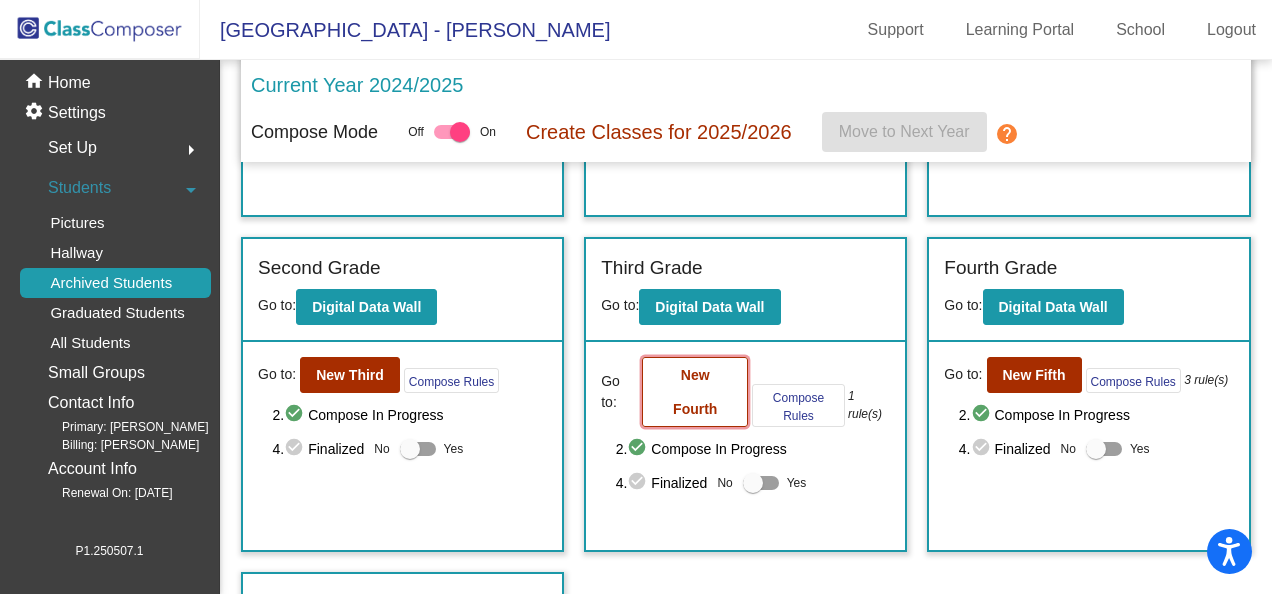 click on "New Fourth" 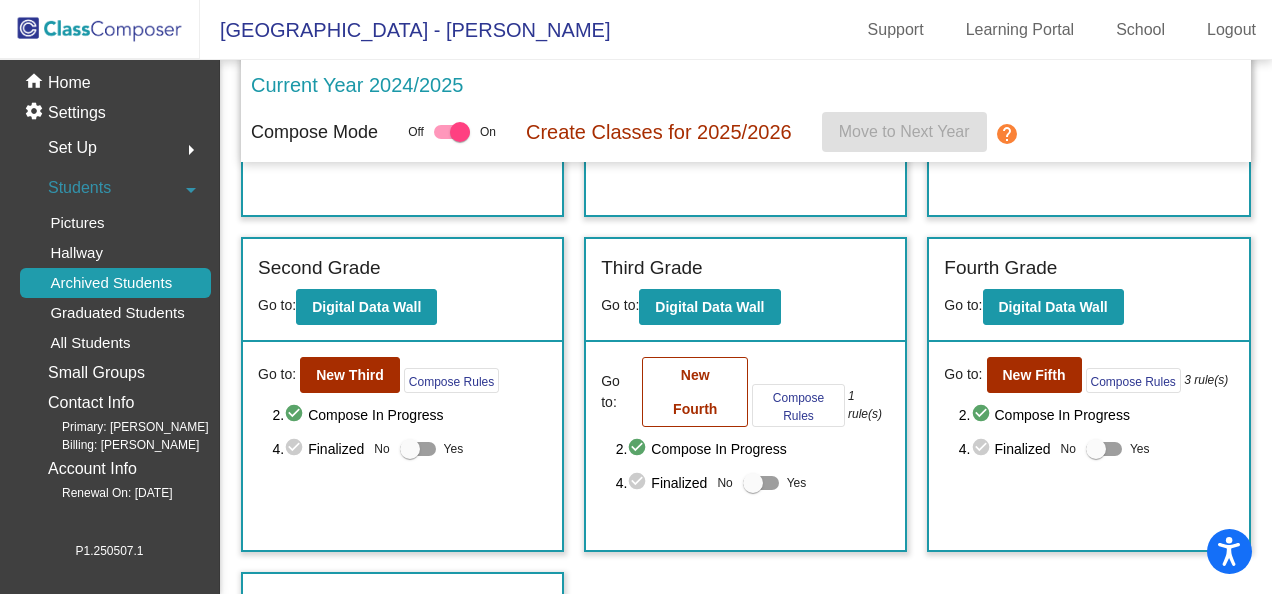 scroll, scrollTop: 0, scrollLeft: 0, axis: both 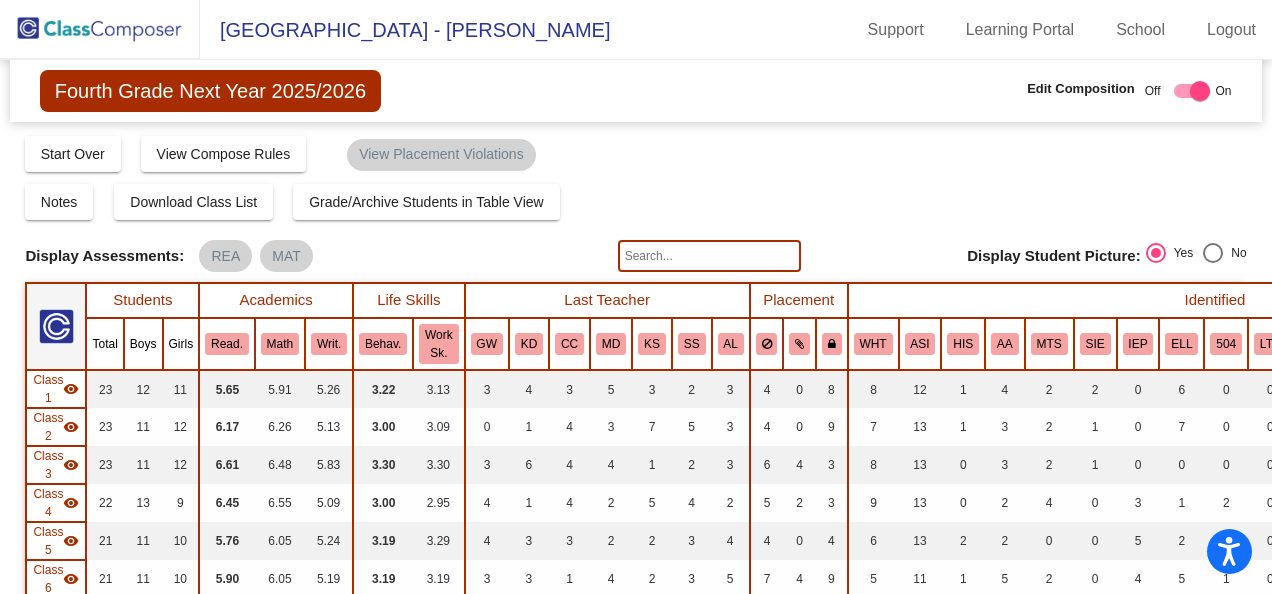 click 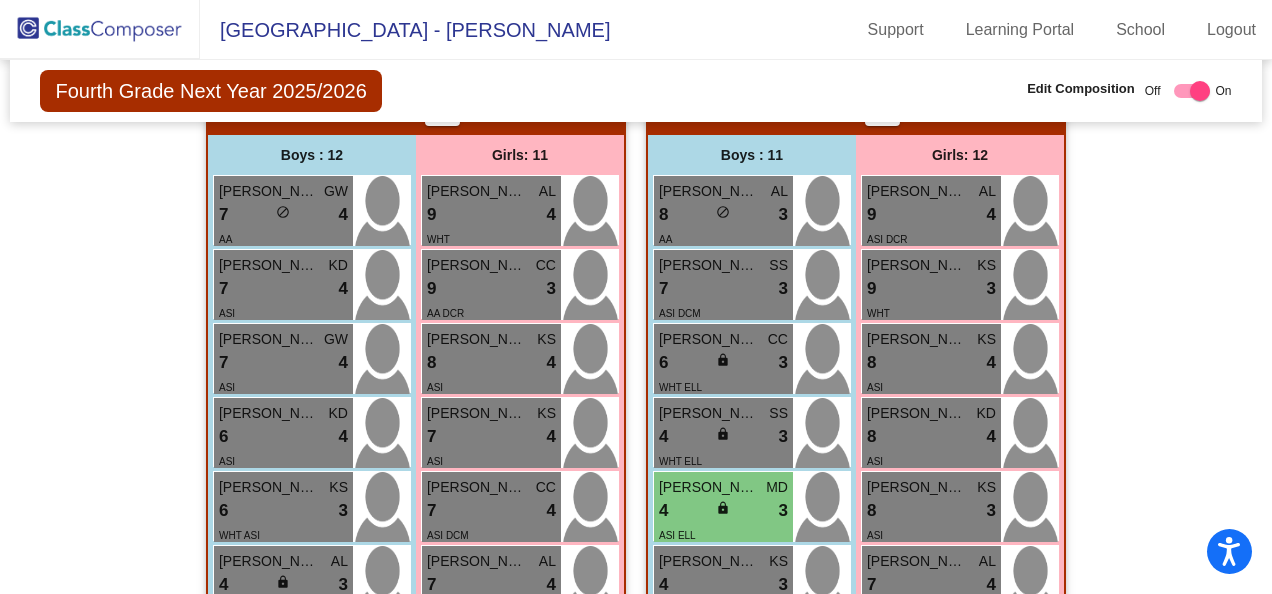 scroll, scrollTop: 100, scrollLeft: 0, axis: vertical 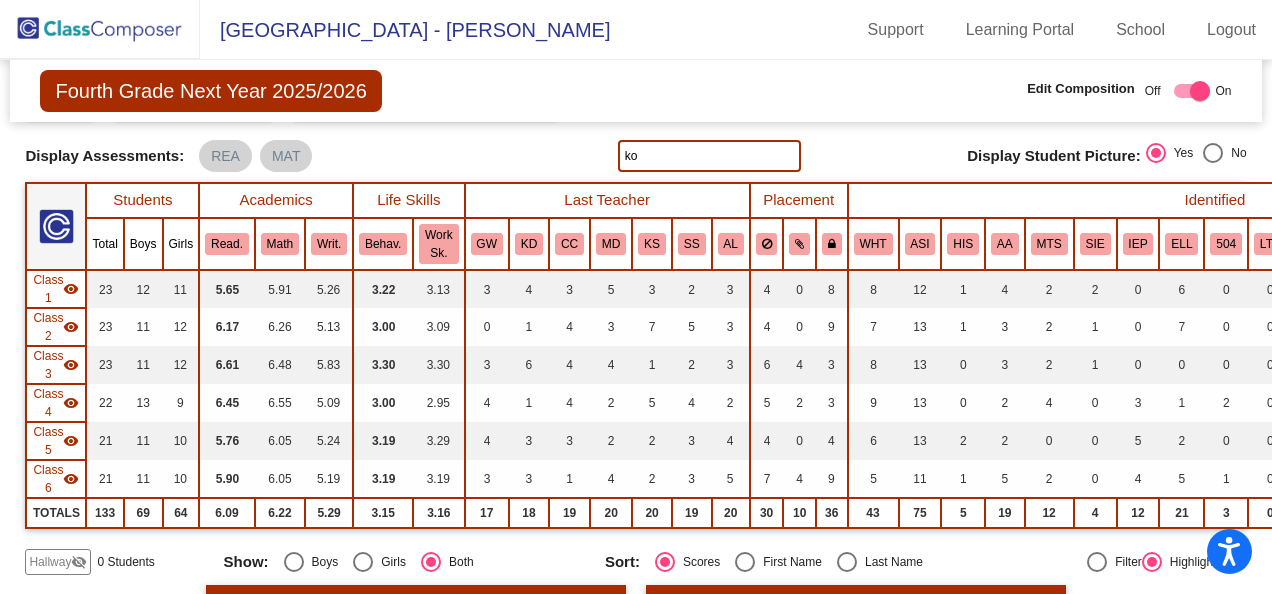 type on "k" 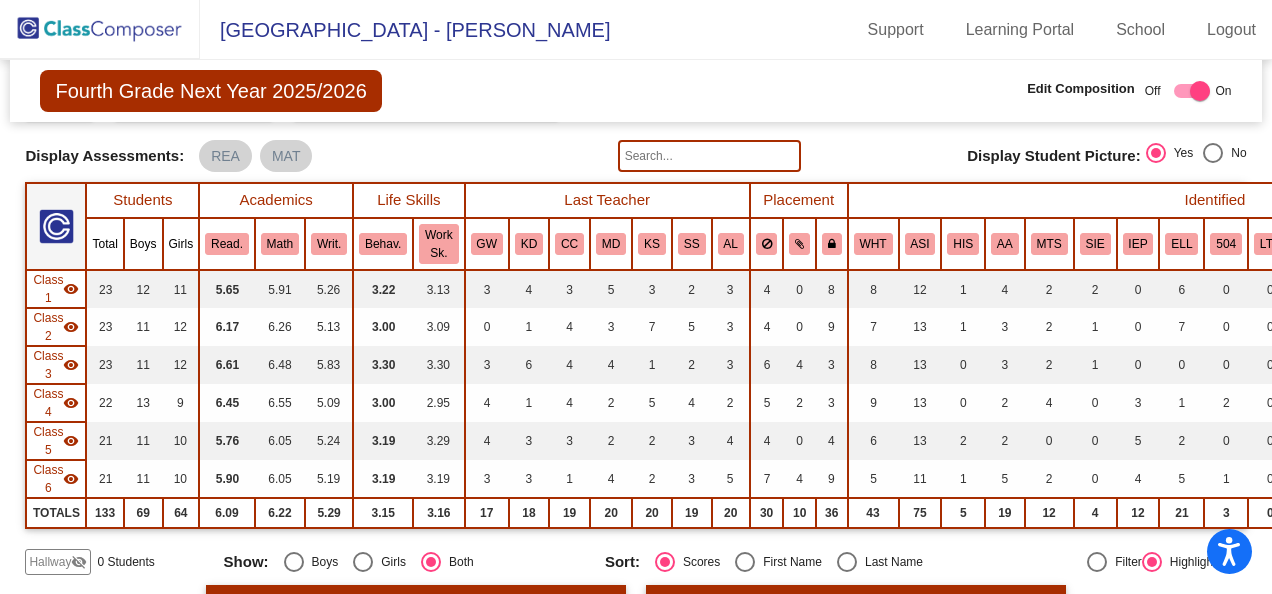 type 